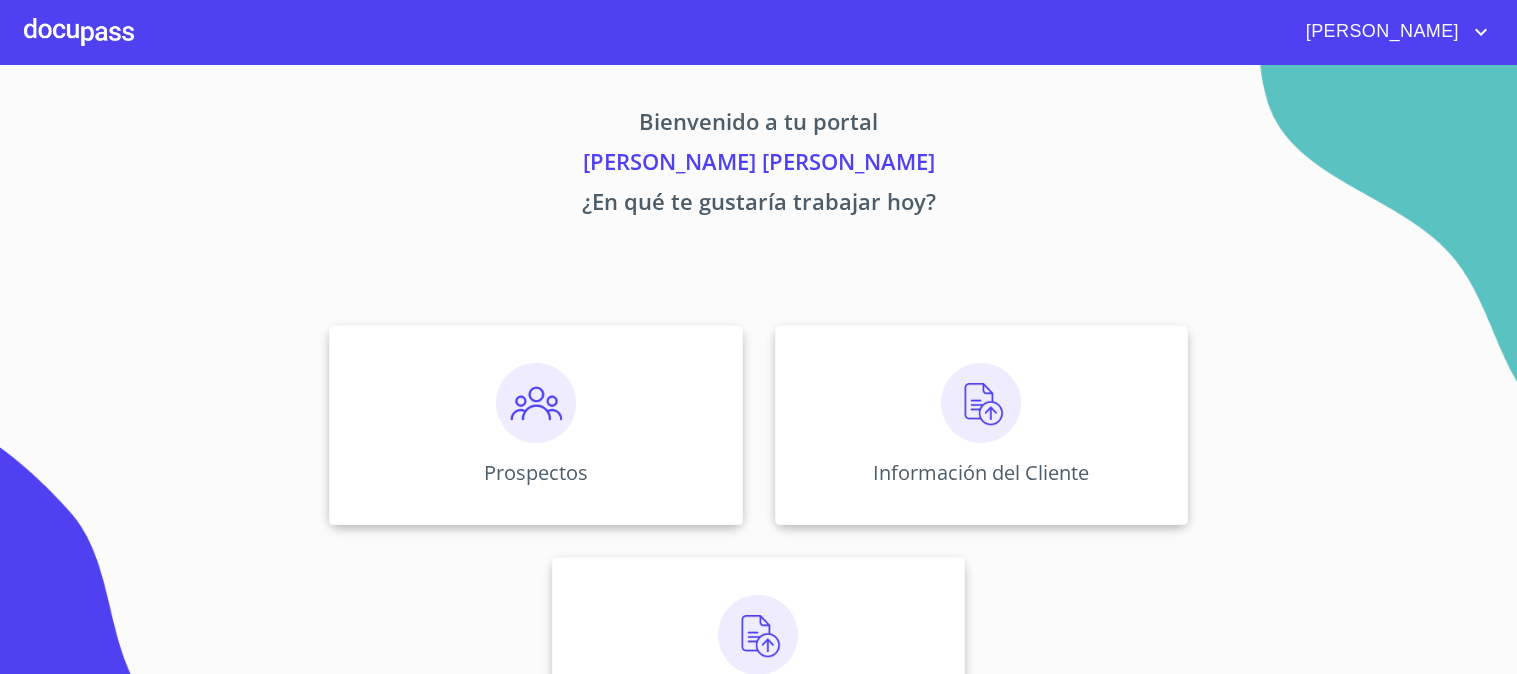 scroll, scrollTop: 0, scrollLeft: 0, axis: both 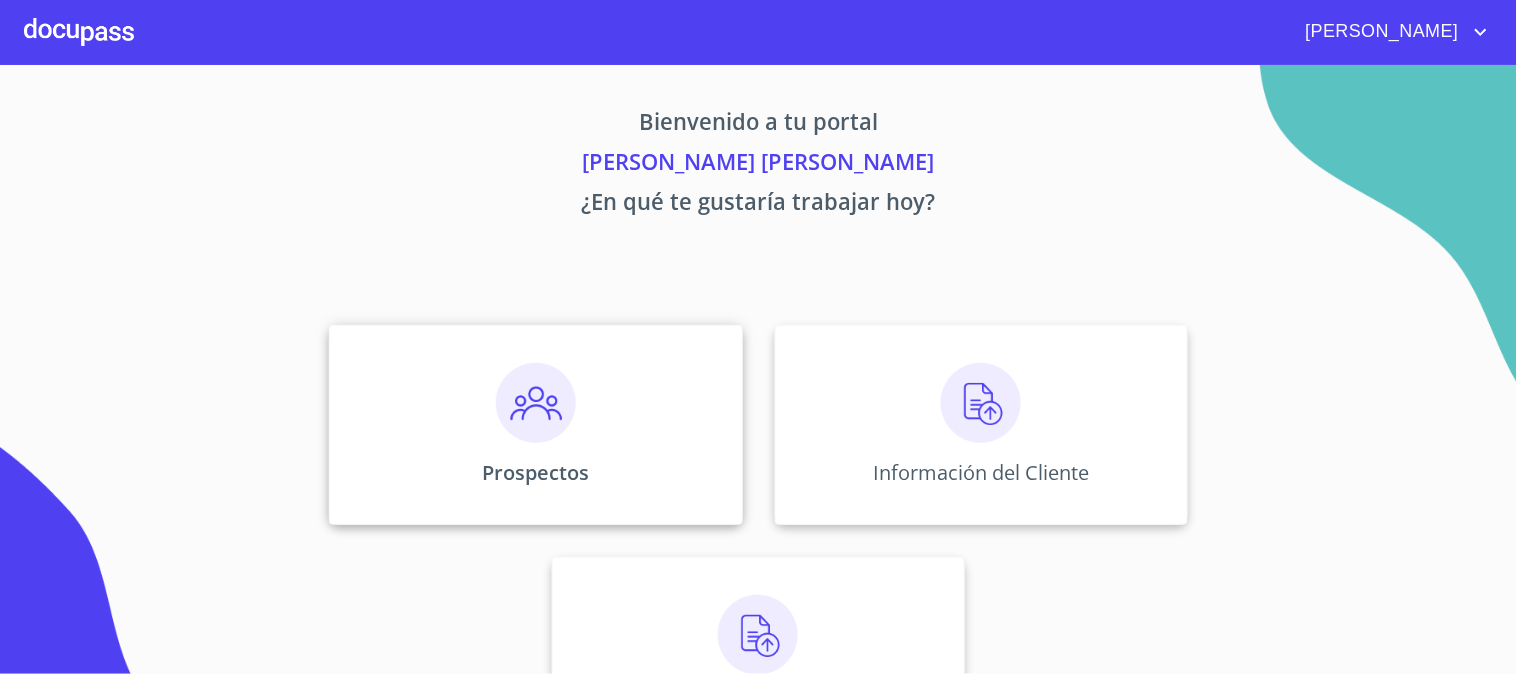 click on "Prospectos" at bounding box center (535, 425) 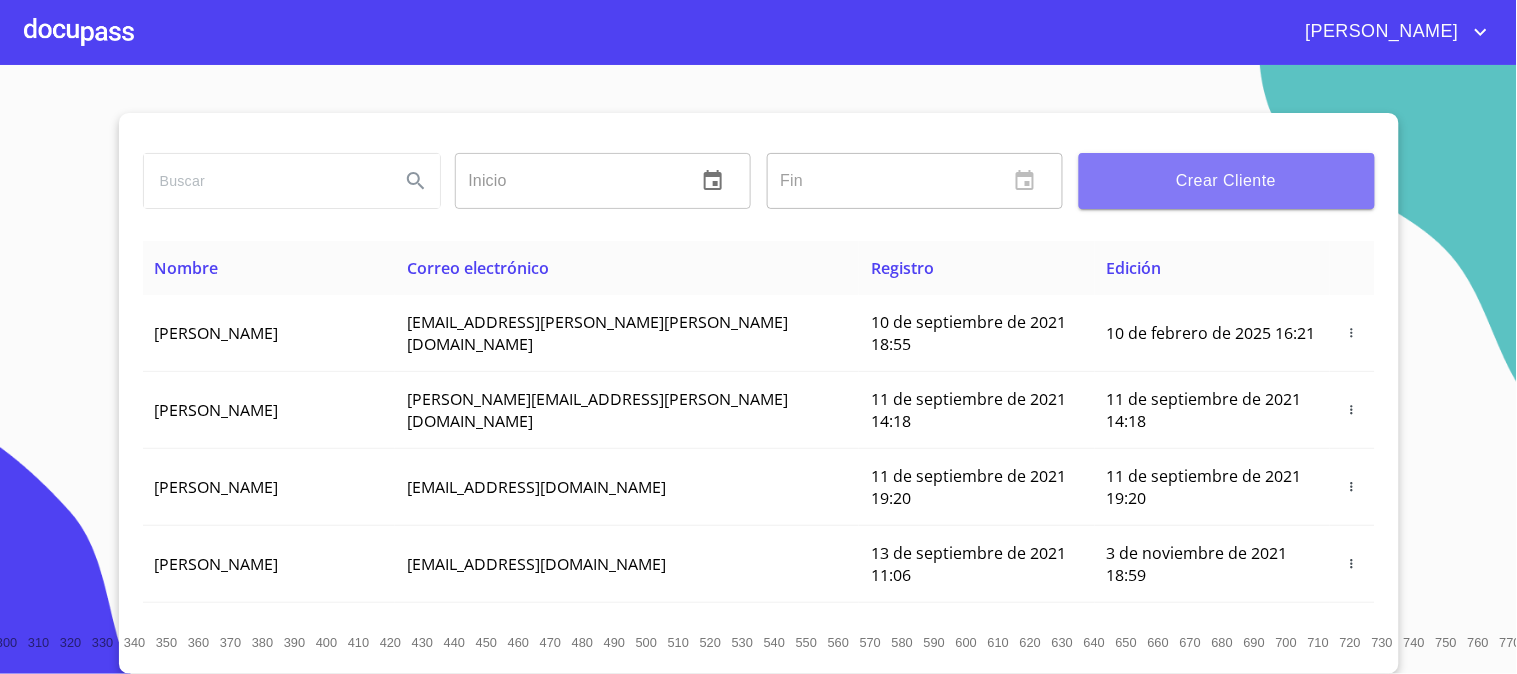 click on "Crear Cliente" at bounding box center [1227, 181] 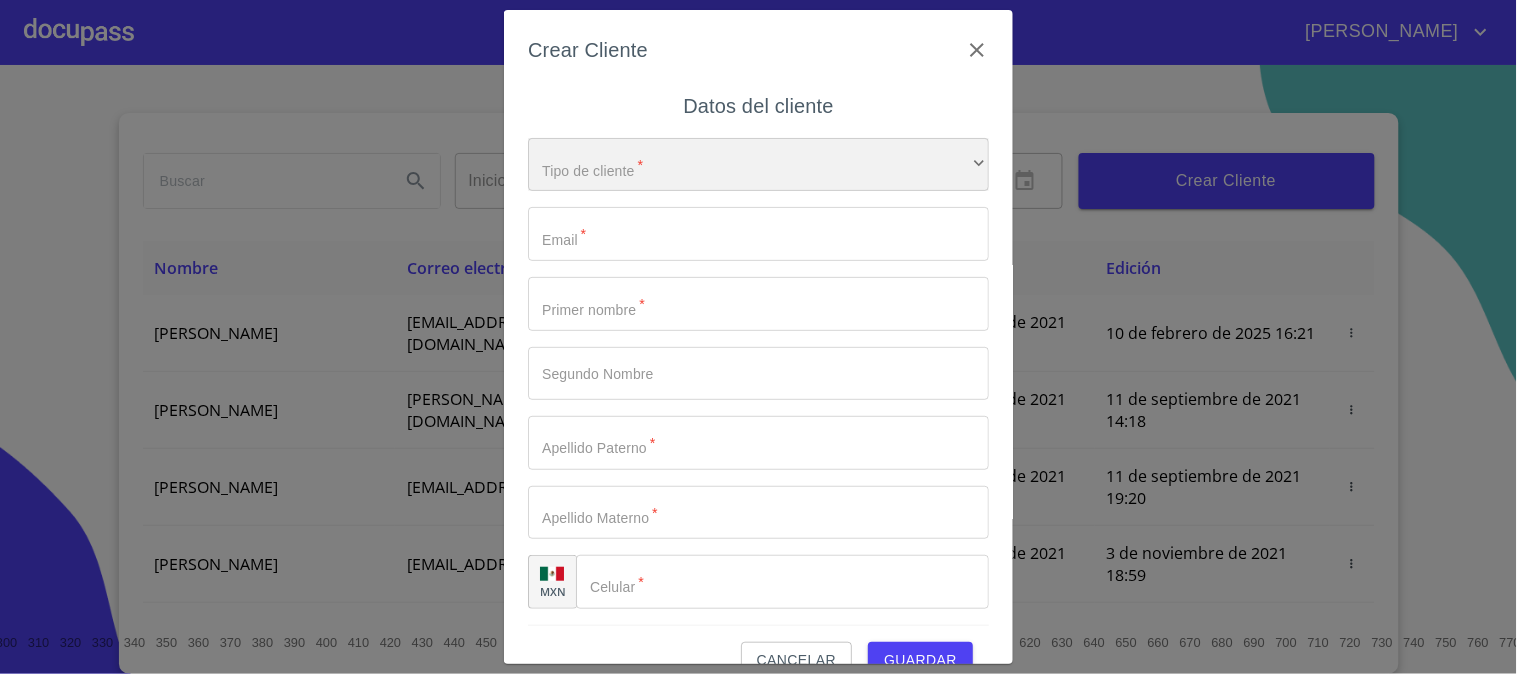 click on "​" at bounding box center [758, 165] 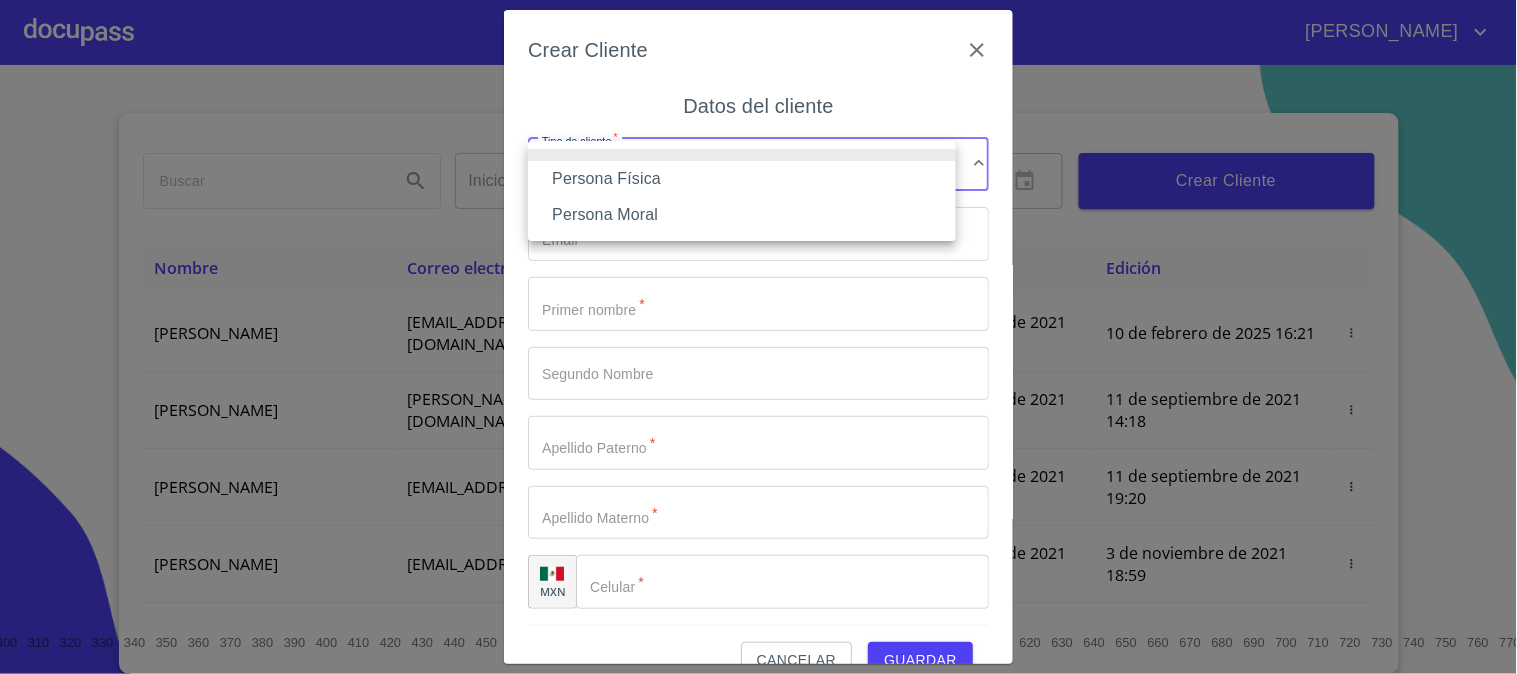 click on "Persona Física" at bounding box center [742, 179] 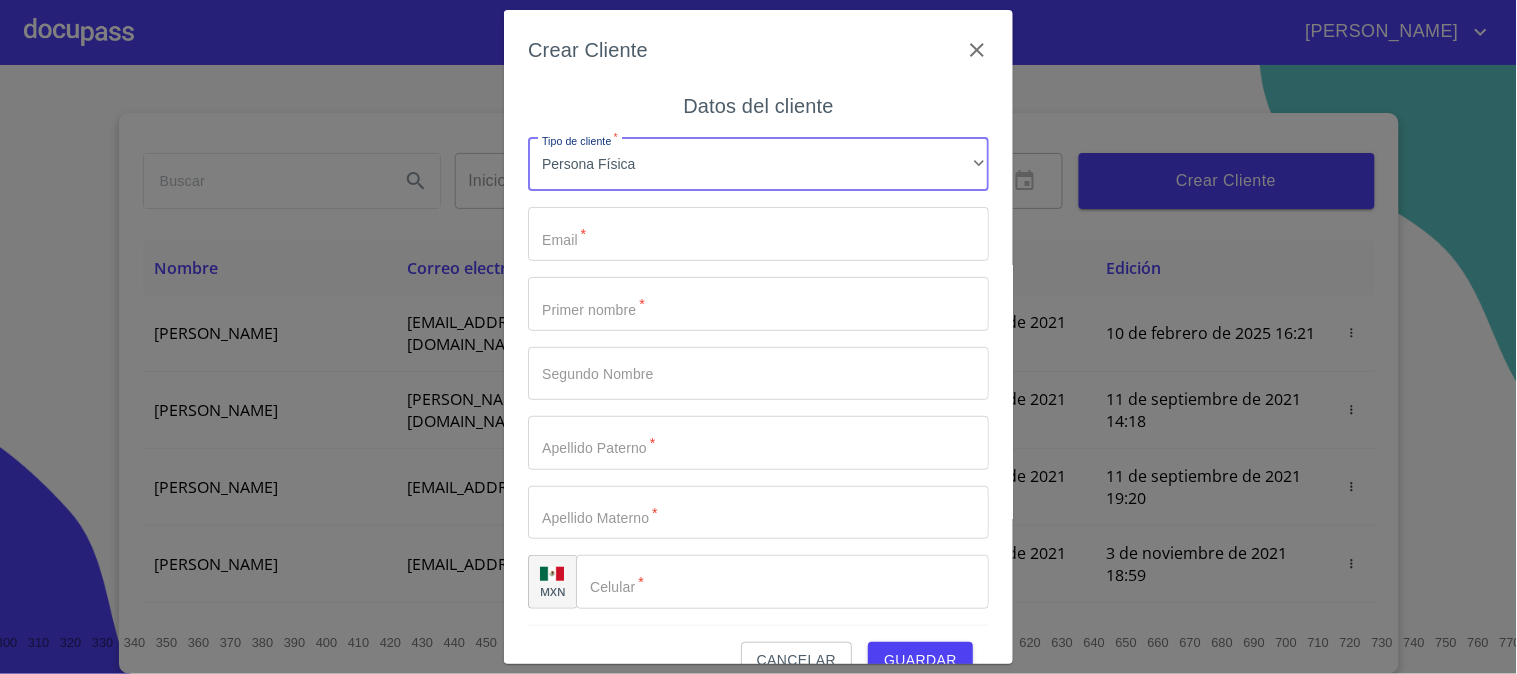 click on "Tipo de cliente   *" at bounding box center [758, 234] 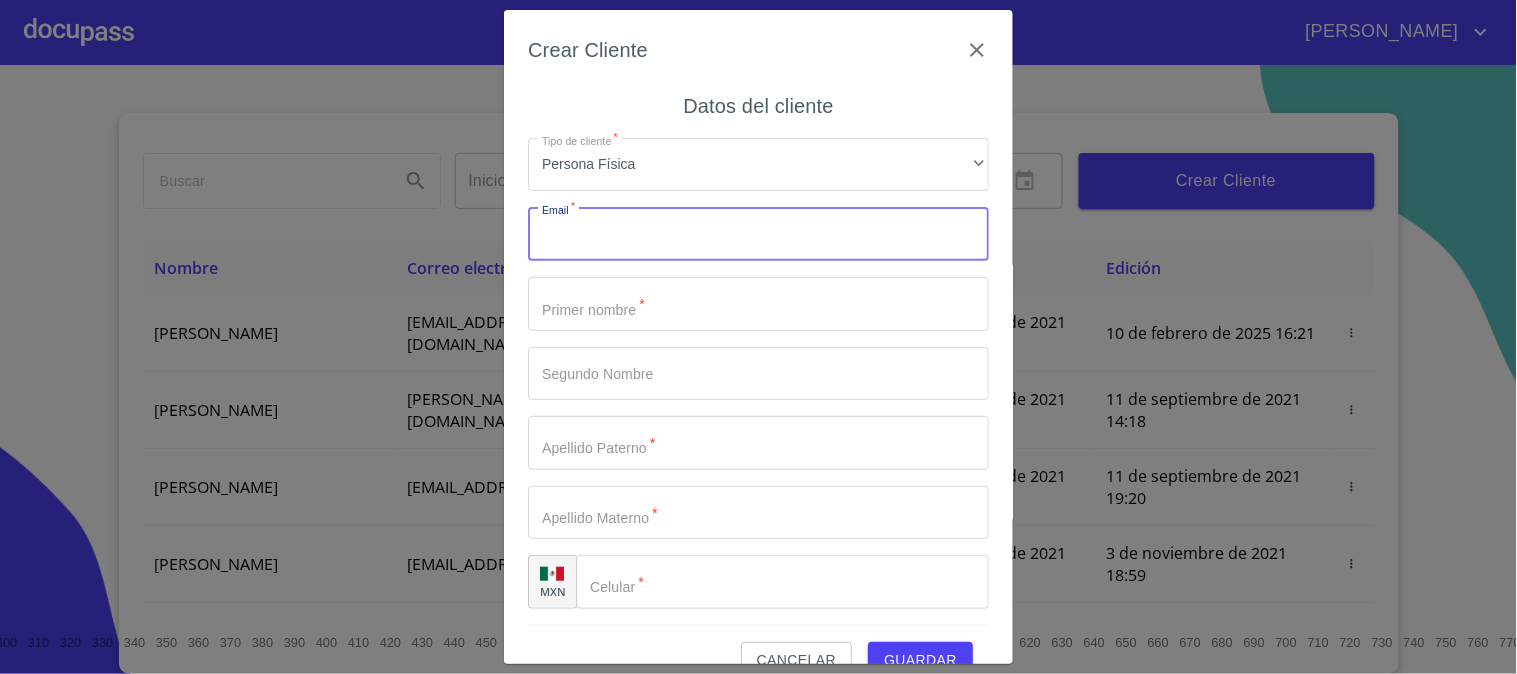paste on "[PERSON_NAME][EMAIL_ADDRESS][DOMAIN_NAME]" 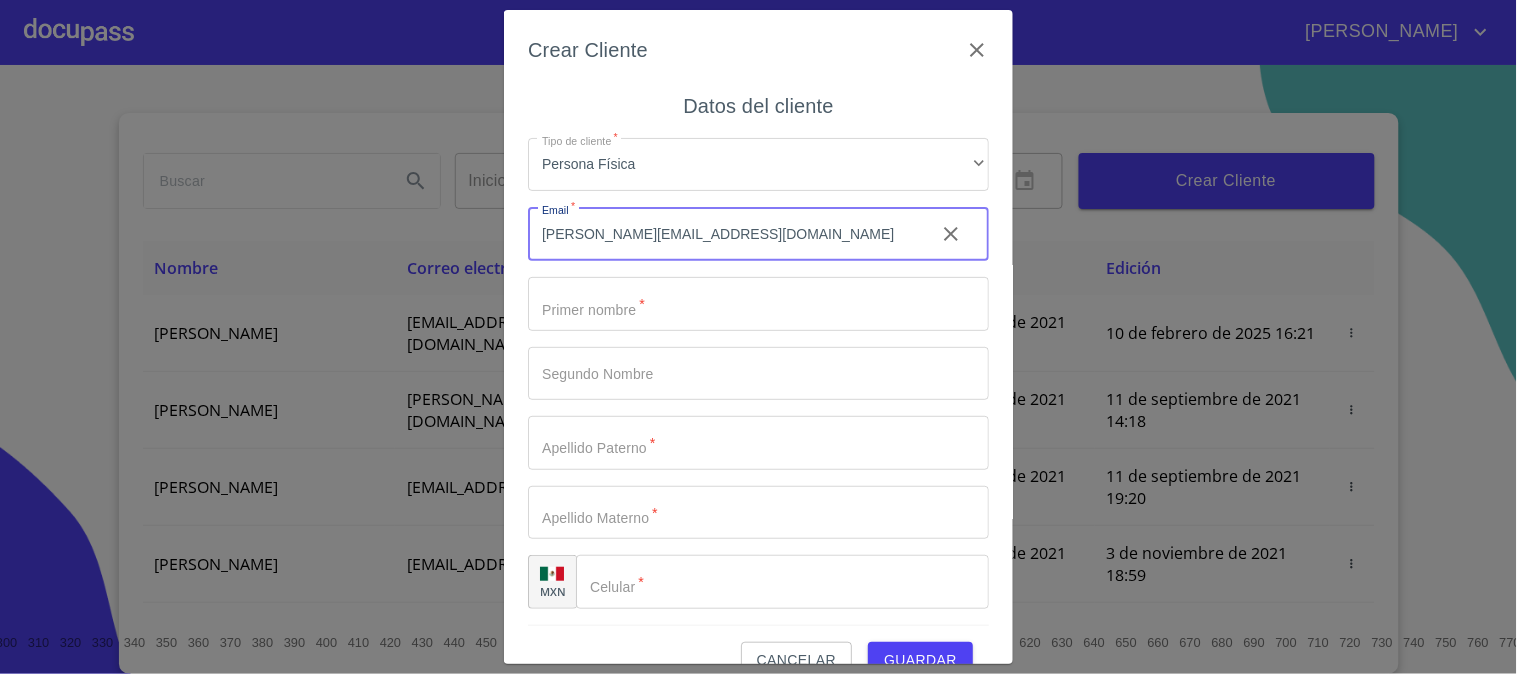 type on "[PERSON_NAME][EMAIL_ADDRESS][DOMAIN_NAME]" 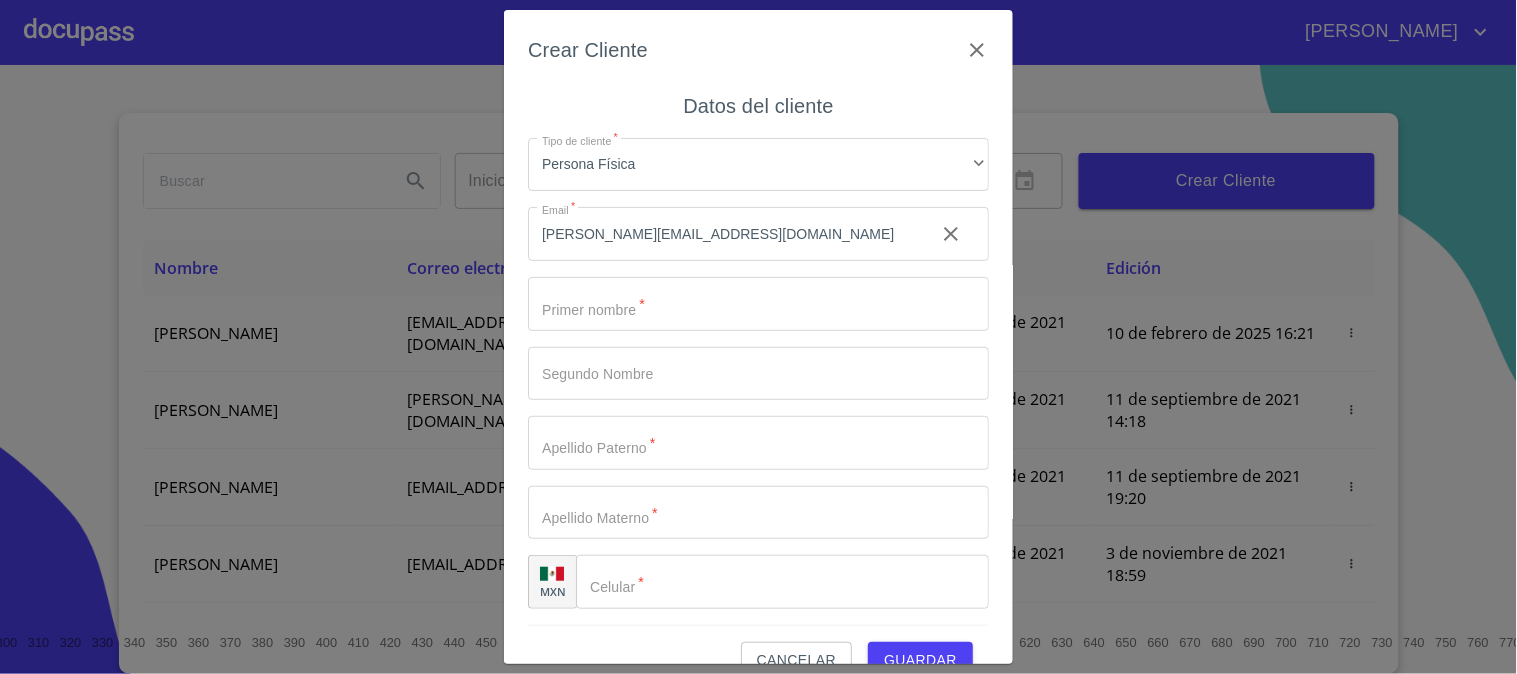 click on "Tipo de cliente   * Persona Física ​ Email   * [PERSON_NAME][EMAIL_ADDRESS][DOMAIN_NAME] ​ Primer nombre   * ​ Segundo Nombre ​ Apellido [PERSON_NAME]   * ​ Apellido Materno   * ​ MXN Celular   * ​" at bounding box center [758, 374] 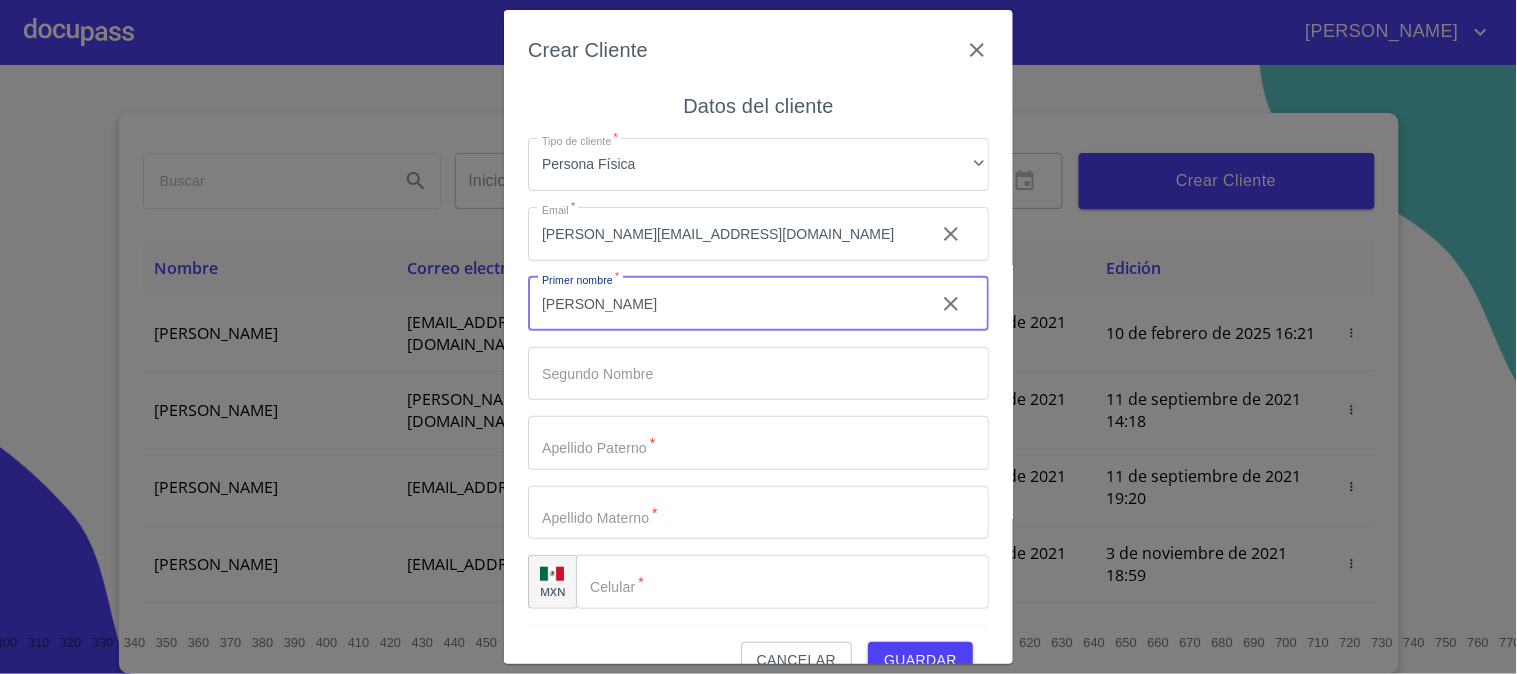 type on "[PERSON_NAME]" 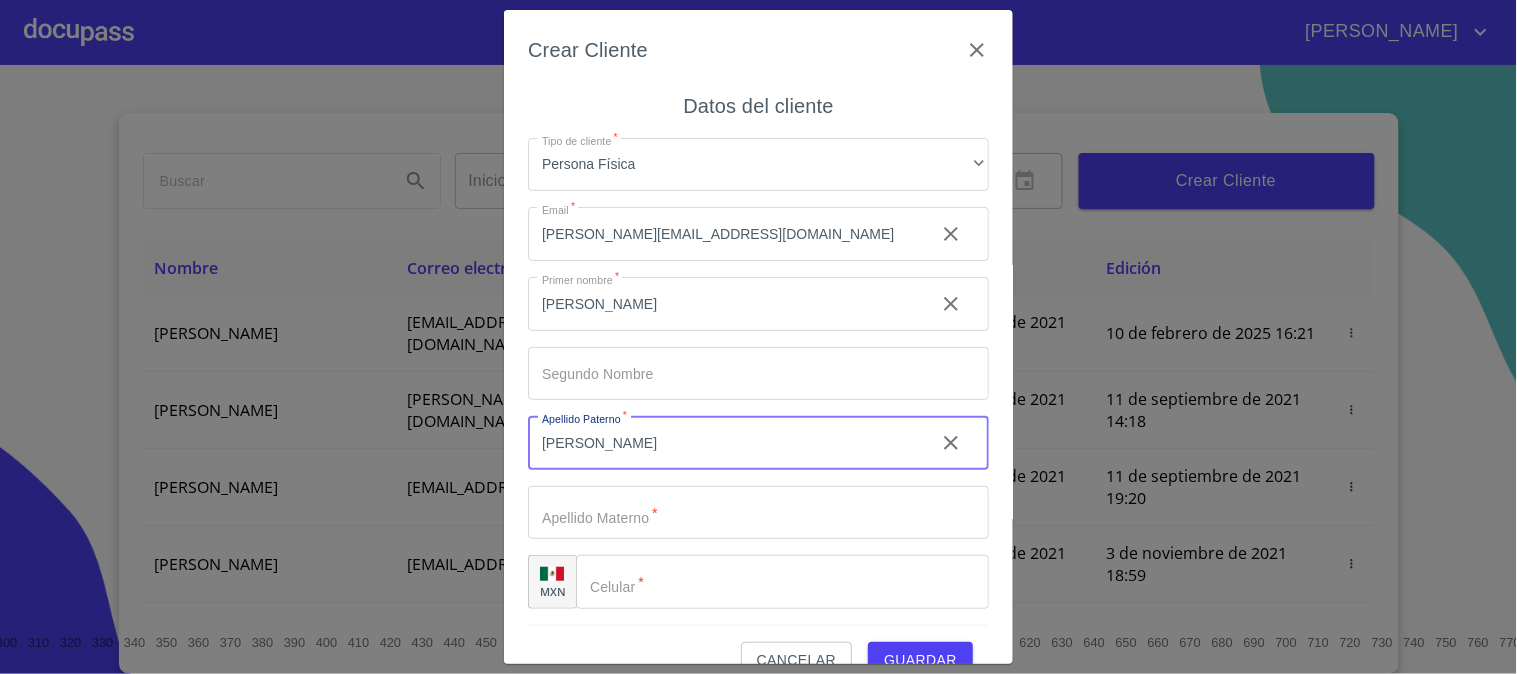 type on "[PERSON_NAME]" 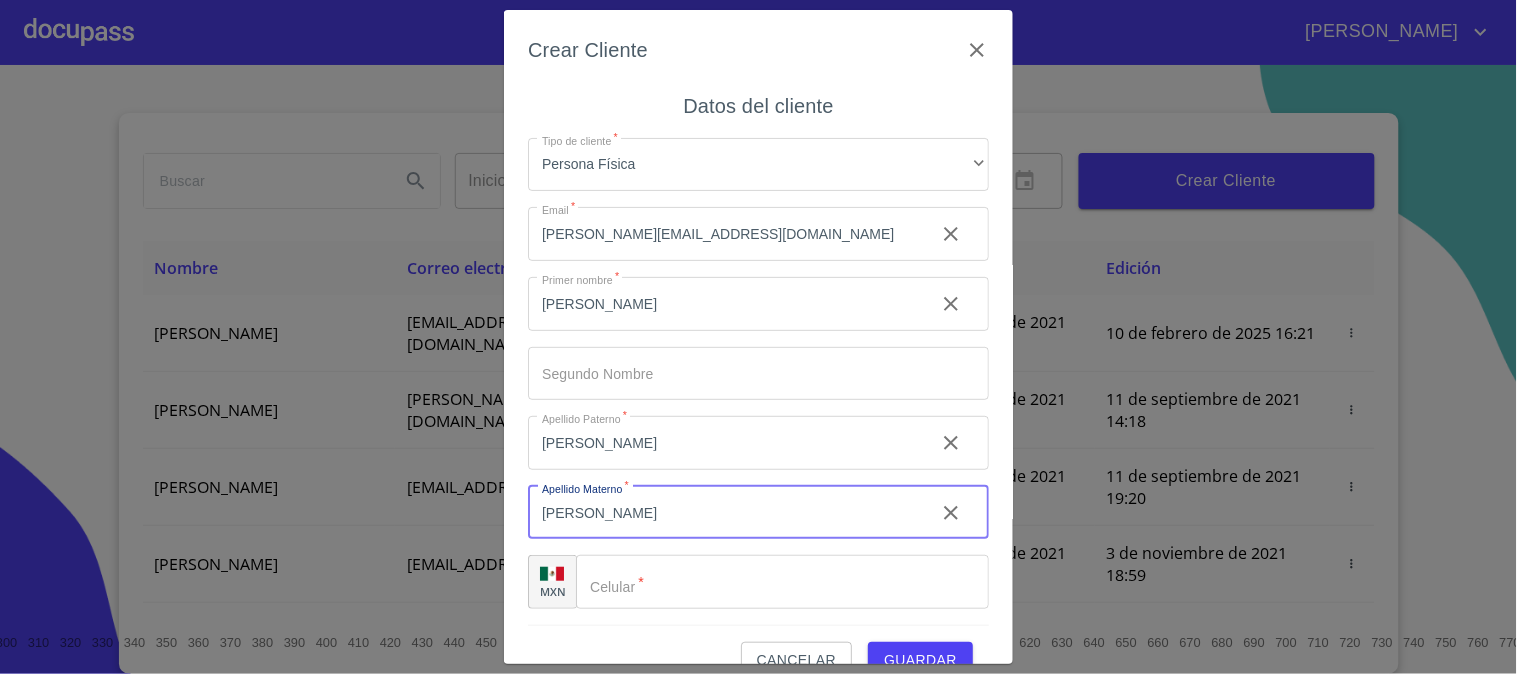 type on "[PERSON_NAME]" 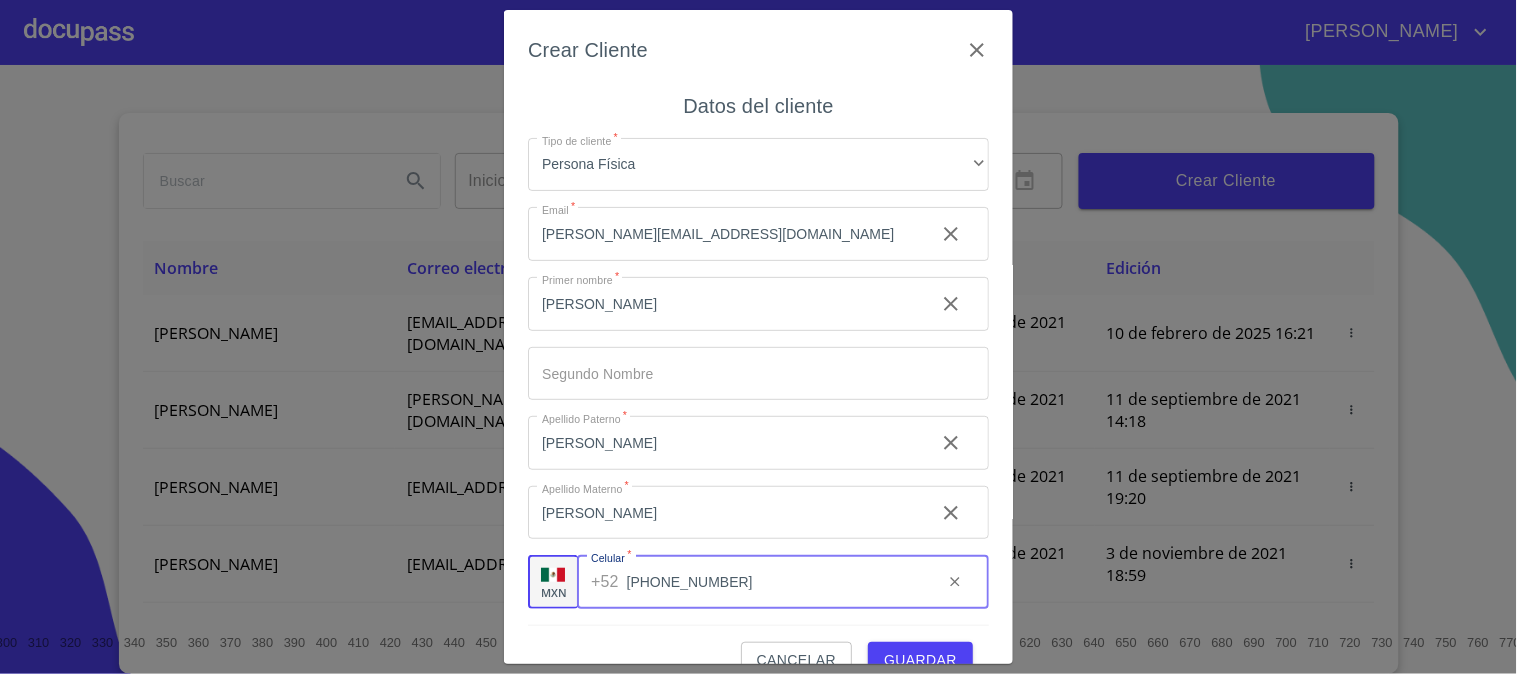 type on "[PHONE_NUMBER]" 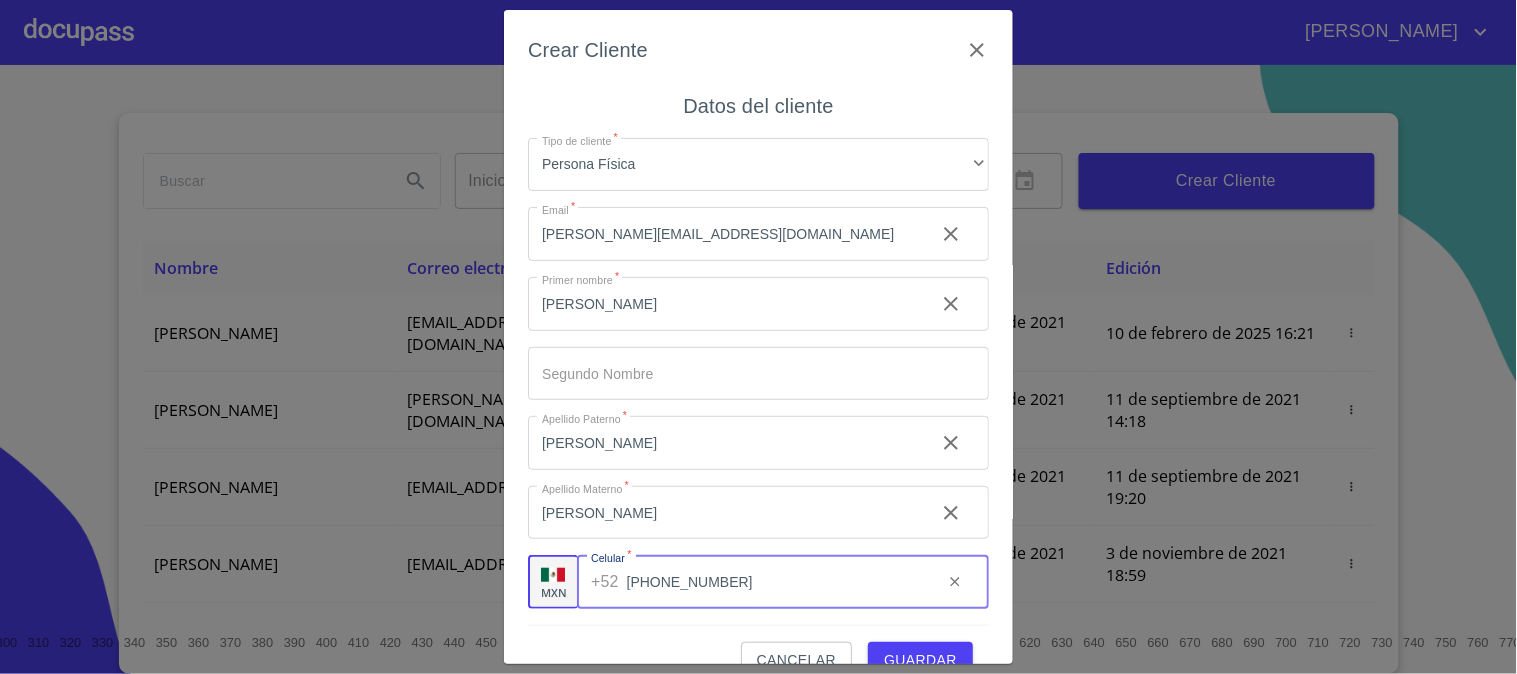 scroll, scrollTop: 14, scrollLeft: 0, axis: vertical 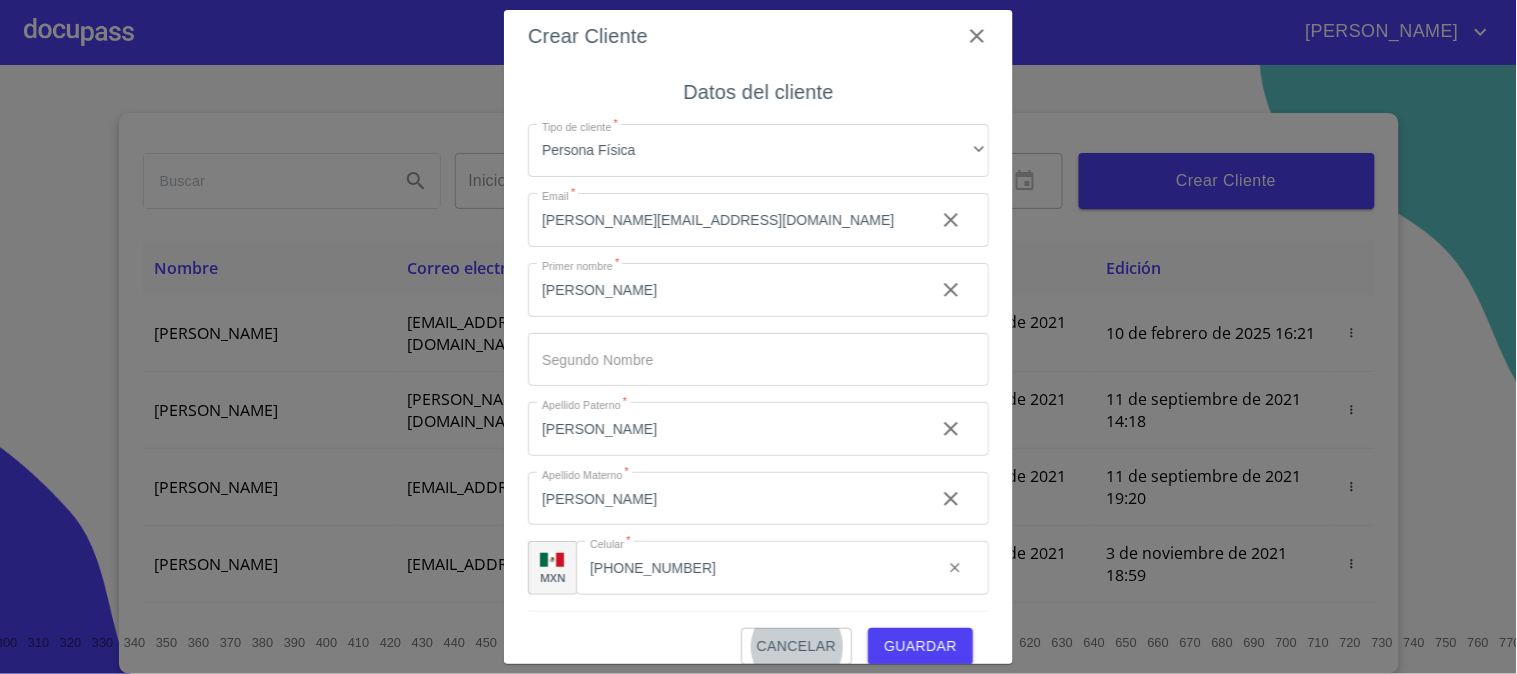 type 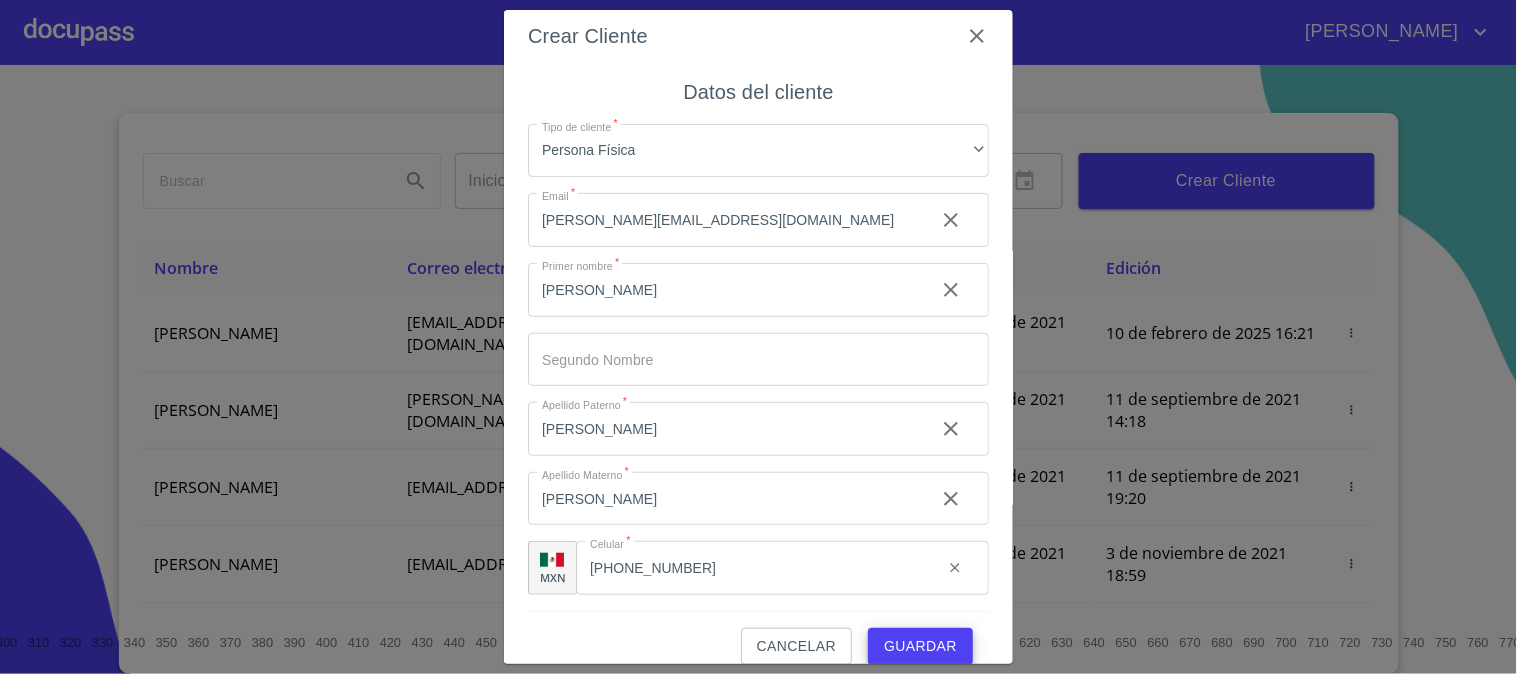 type 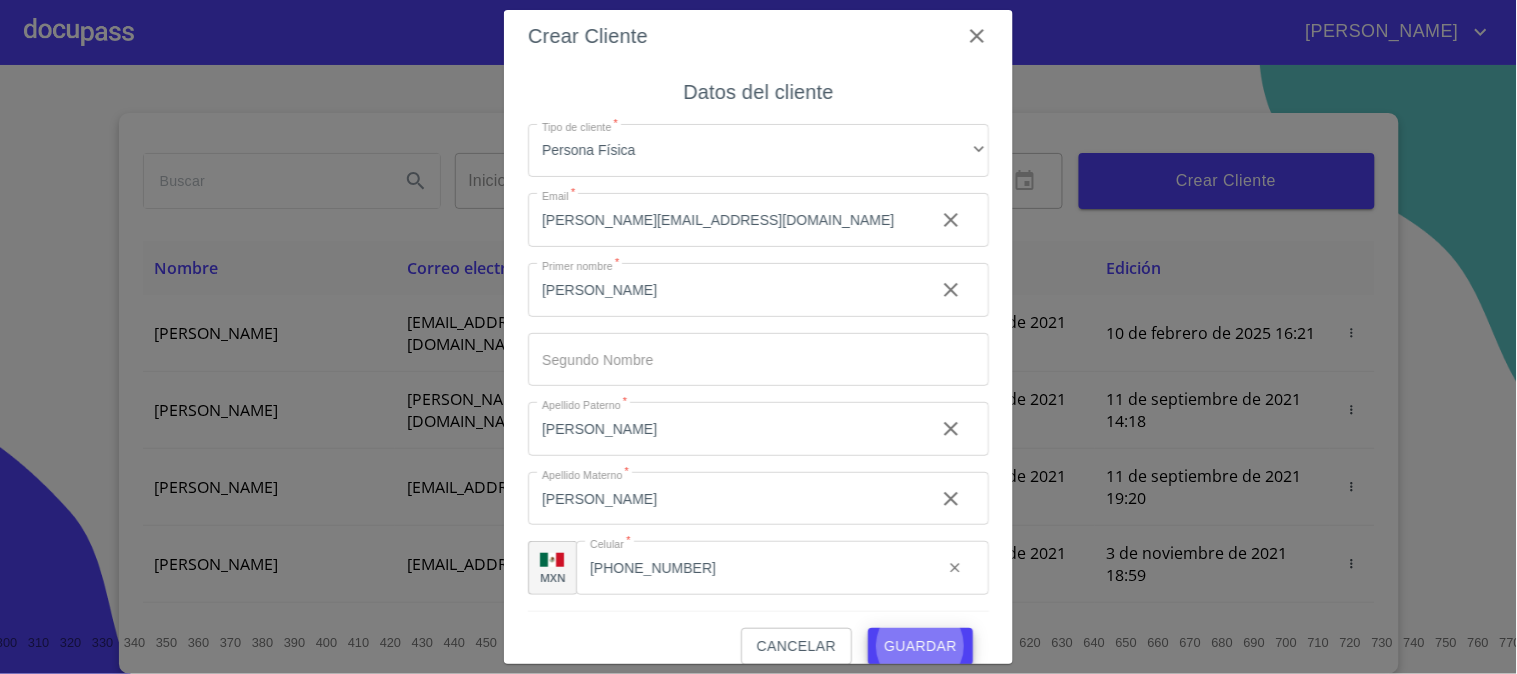 click on "Guardar" at bounding box center [920, 646] 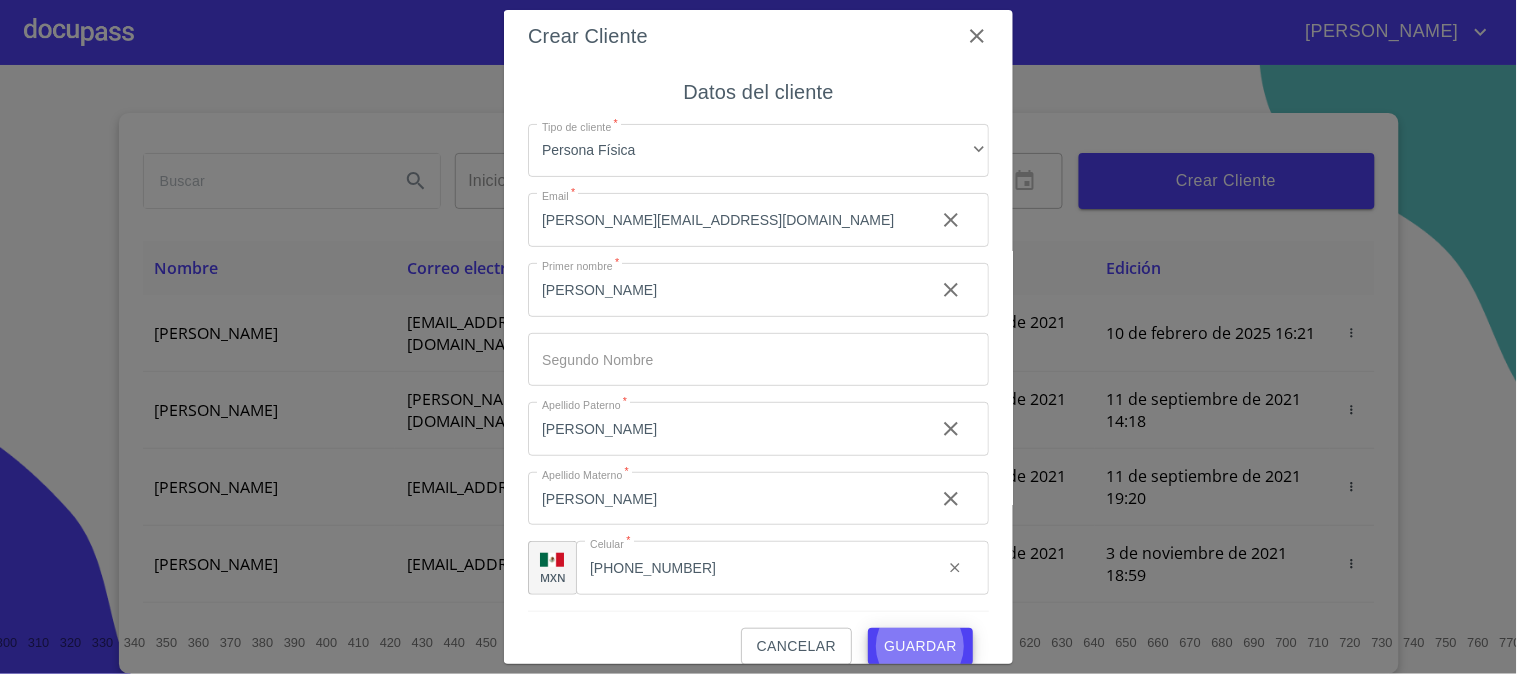 type 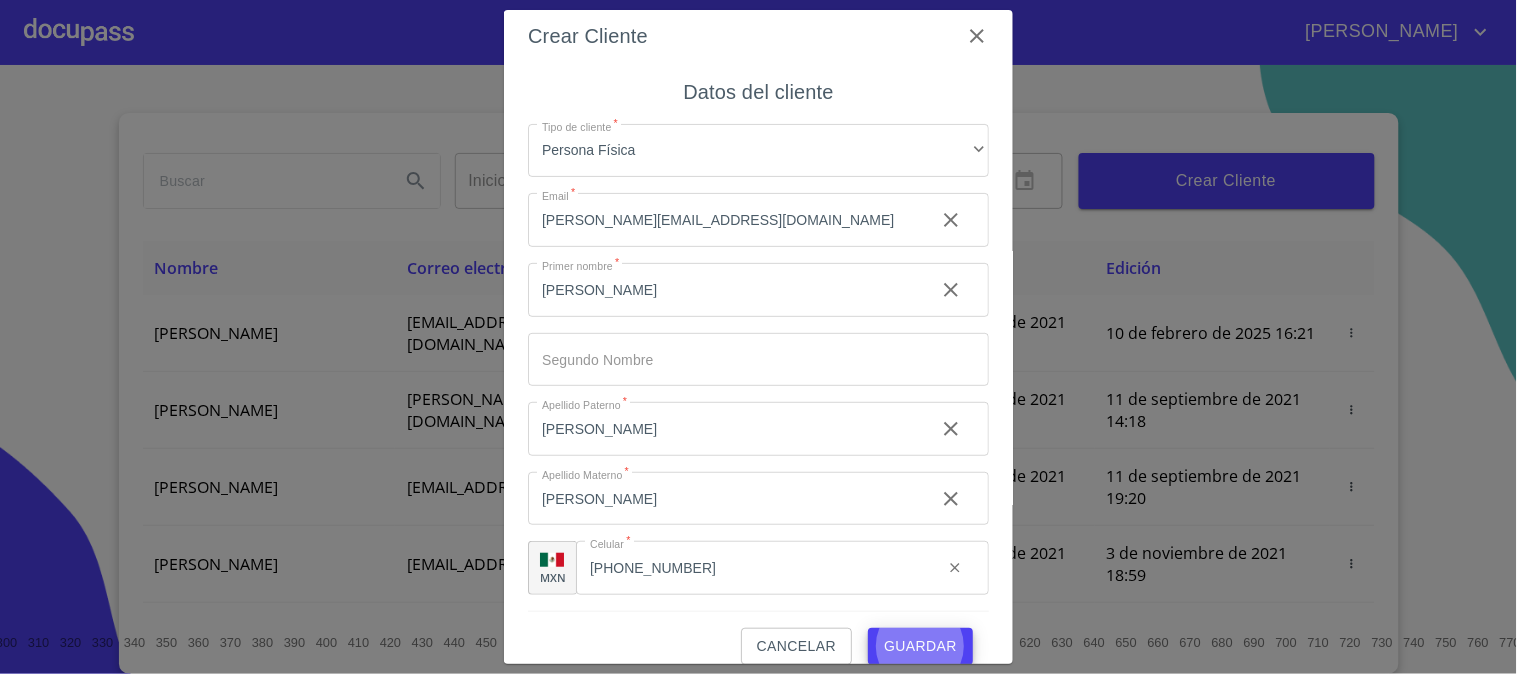 type 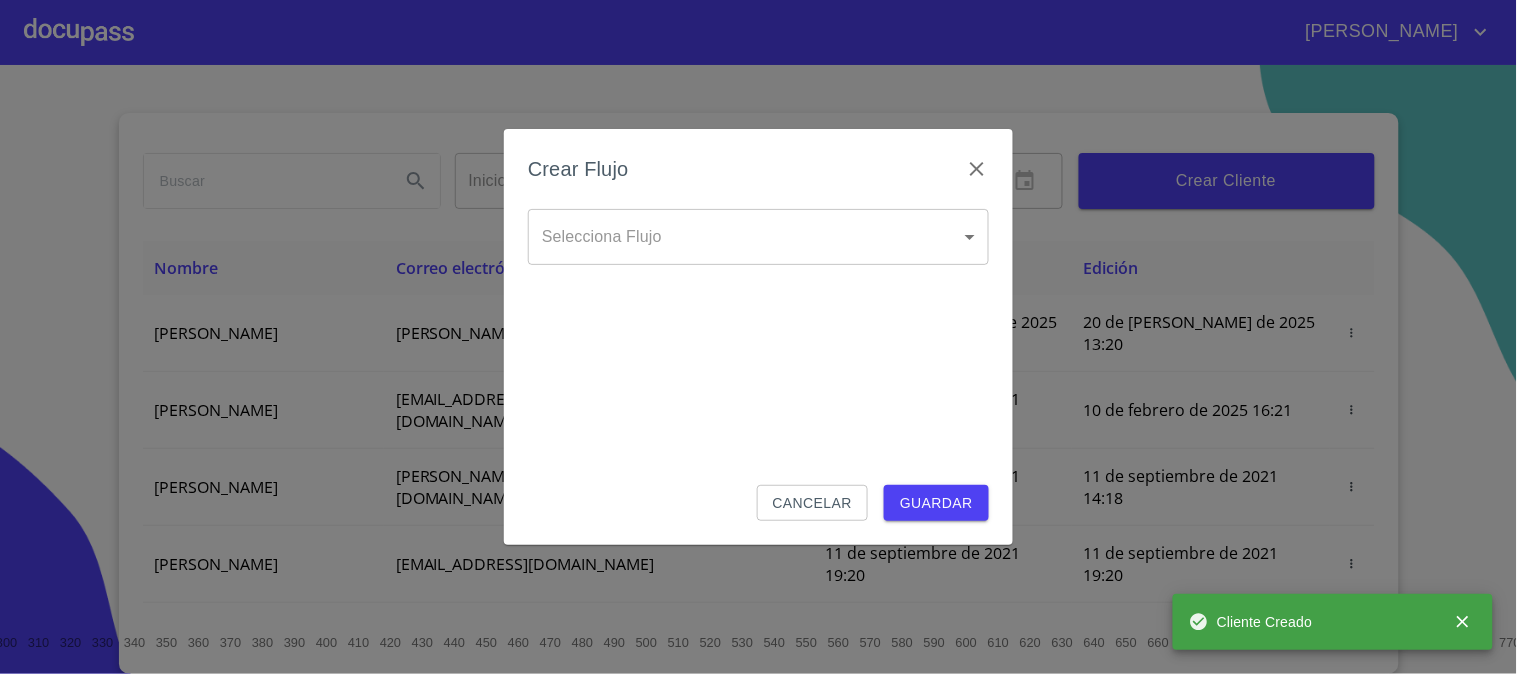 click on "Crear Flujo" at bounding box center [758, 181] 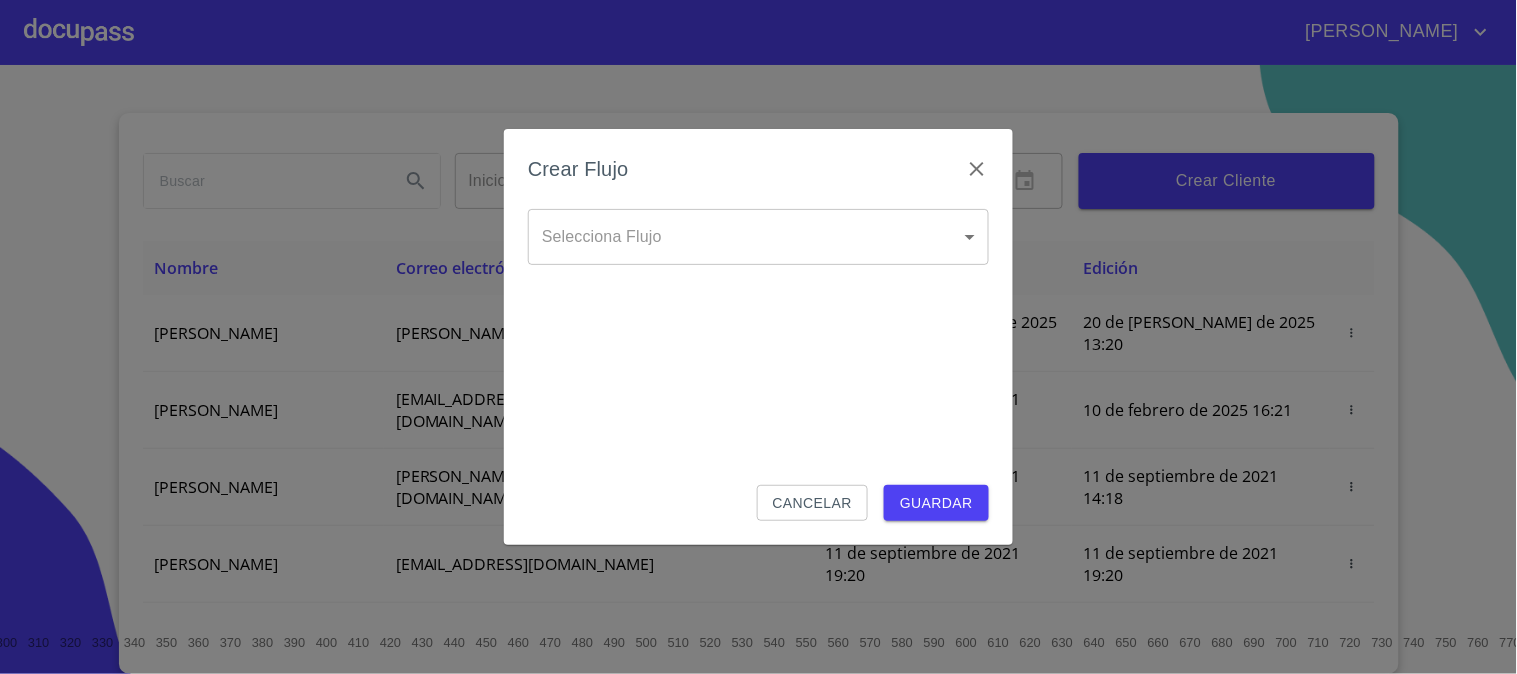click on "[PERSON_NAME] ​ Fin ​ Crear Cliente Nombre   Correo electrónico   Registro   Edición     [PERSON_NAME] VAZQUEZ [EMAIL_ADDRESS][DOMAIN_NAME] 20 de [PERSON_NAME] de 2025 13:20 20 de [PERSON_NAME] de 2025 13:20 [PERSON_NAME] GROVER [EMAIL_ADDRESS][PERSON_NAME][PERSON_NAME][DOMAIN_NAME] 10 de septiembre de 2021 18:55 10 de febrero de 2025 16:21 [PERSON_NAME] CELIS  [EMAIL_ADDRESS][PERSON_NAME][DOMAIN_NAME] 11 de septiembre de 2021 14:18 11 de septiembre de 2021 14:18 [PERSON_NAME] [PERSON_NAME][EMAIL_ADDRESS][DOMAIN_NAME] 11 de septiembre de 2021 19:20 11 de septiembre de 2021 19:20 [PERSON_NAME] [EMAIL_ADDRESS][DOMAIN_NAME] 13 de septiembre de 2021 11:06 3 de noviembre de 2021 18:59 [PERSON_NAME] [EMAIL_ADDRESS][DOMAIN_NAME] 14 de septiembre de 2021 12:26 14 de septiembre de 2021 12:26 [PERSON_NAME] [EMAIL_ADDRESS][DOMAIN_NAME] 14 de septiembre de 2021 16:35 14 de septiembre de 2021 16:35 [PERSON_NAME] [EMAIL_ADDRESS][DOMAIN_NAME] 14 de septiembre de 2021 18:24 14 de septiembre de 2021 18:24 [PERSON_NAME]  [EMAIL_ADDRESS][DOMAIN_NAME] 15 de septiembre de 2021 13:18 1 2 3 4 5 6 7 8" at bounding box center (758, 337) 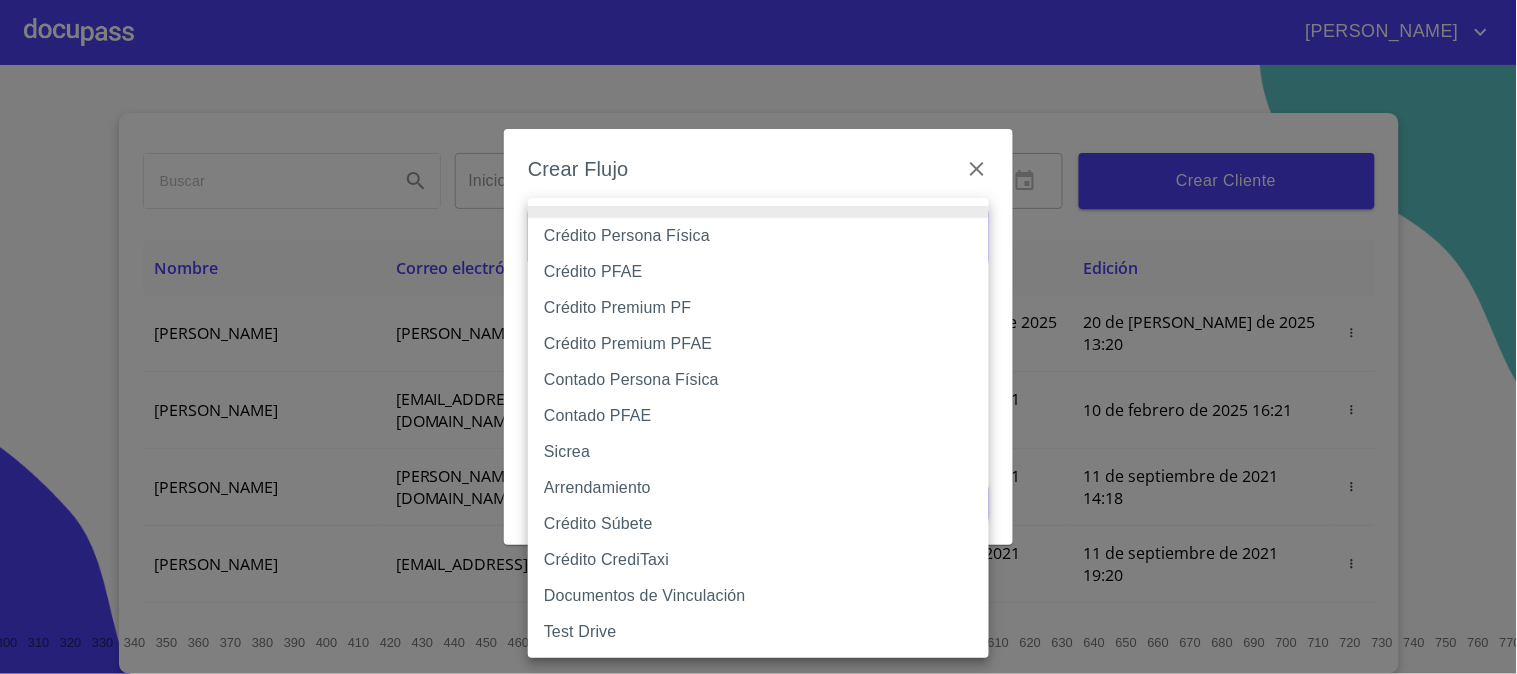 click on "Crédito Persona Física" at bounding box center (758, 236) 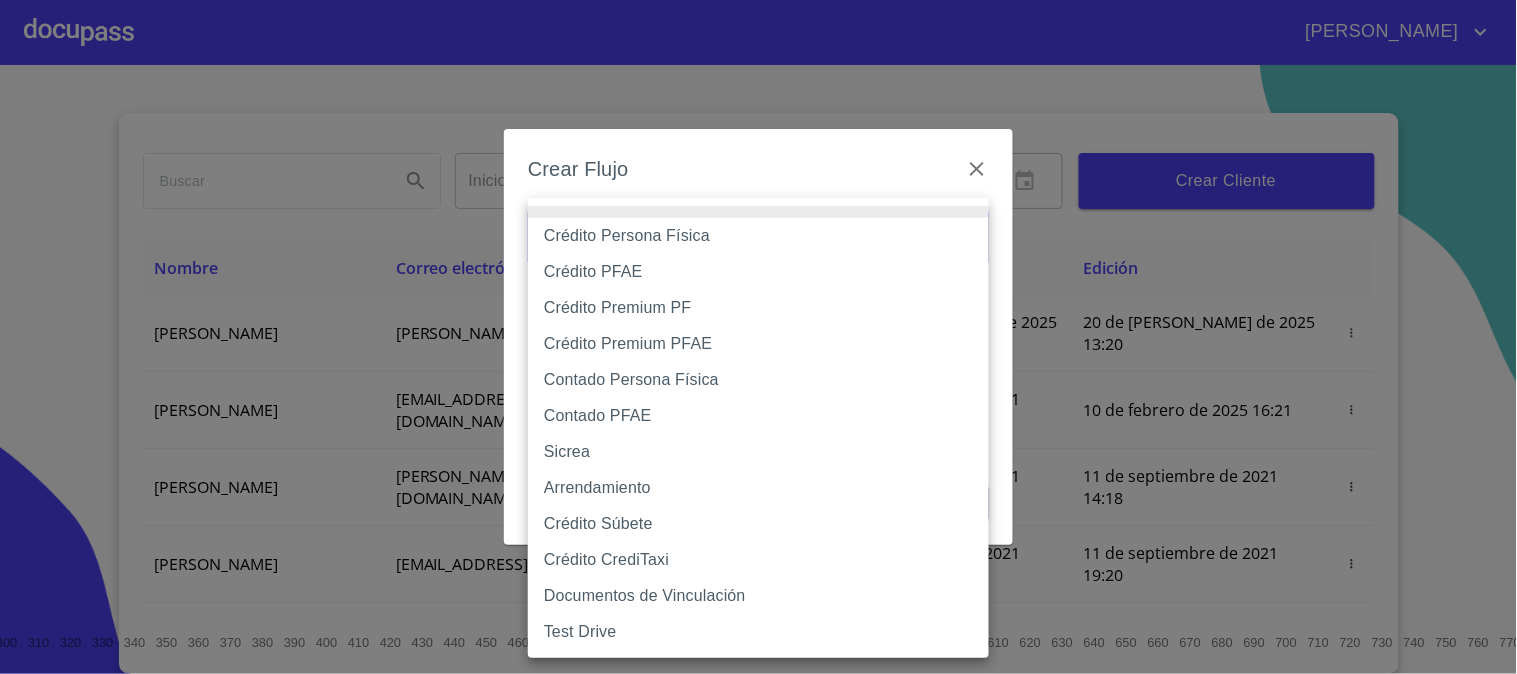 type on "6009fb3c7d1714eb8809aa97" 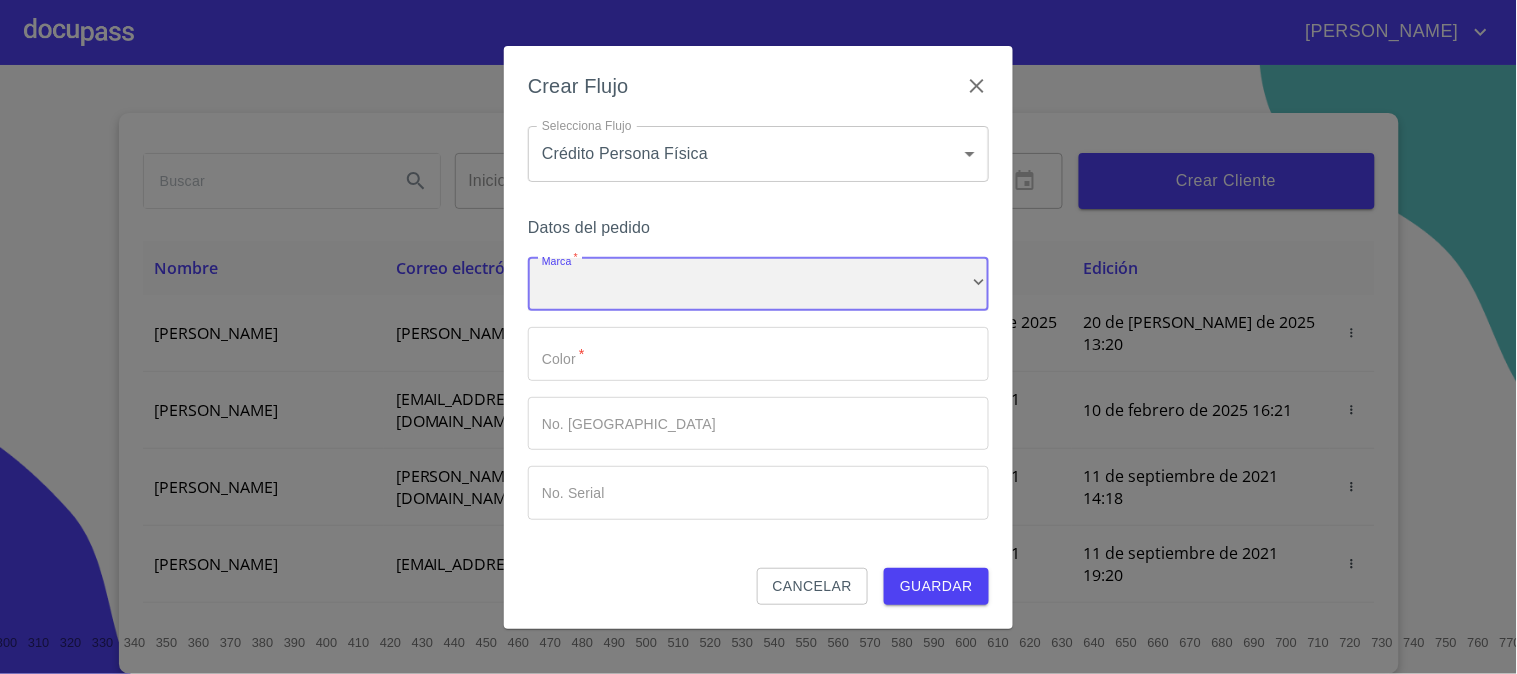 click on "​" at bounding box center [758, 285] 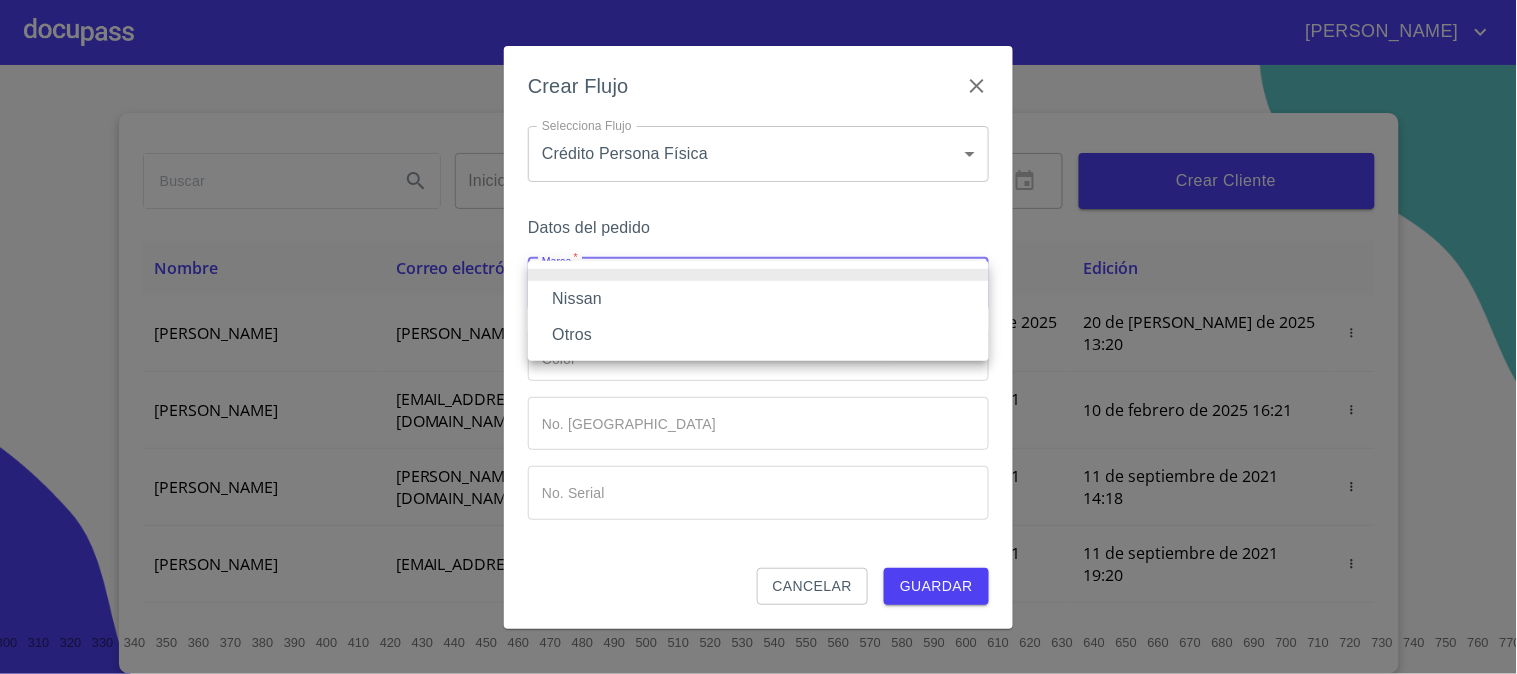 click on "Nissan" at bounding box center (758, 299) 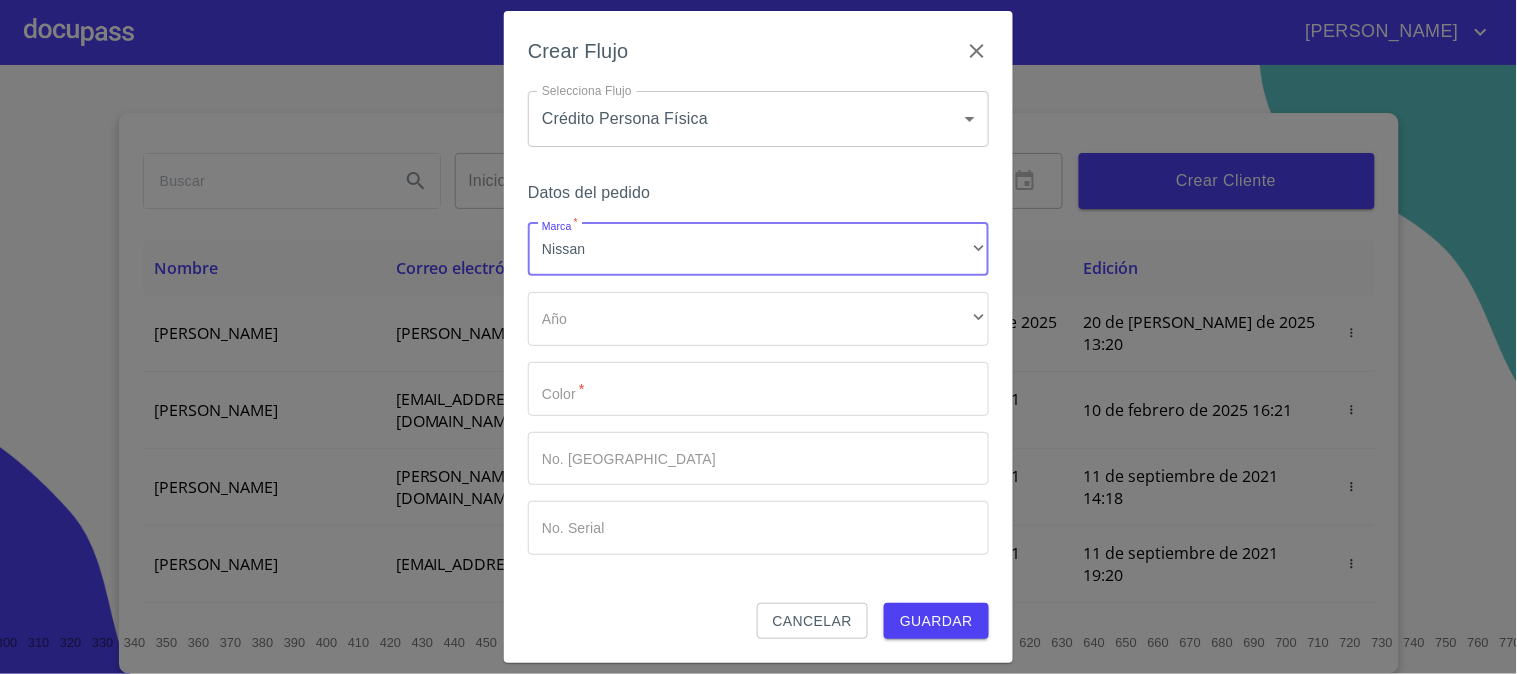 click on "Marca   * Nissan ​ Año ​ ​ Color   * ​ No. Pedido ​ No. Serial ​" at bounding box center (758, 389) 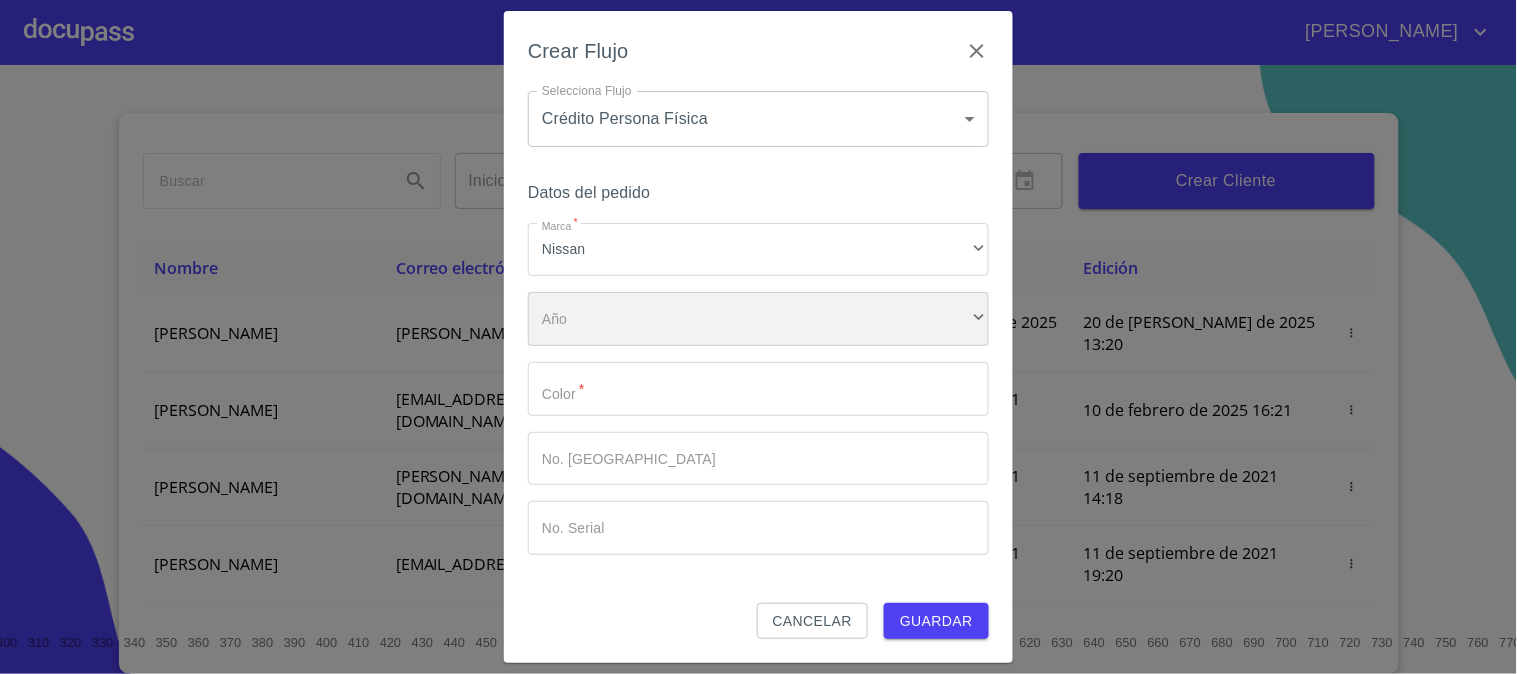 click on "​" at bounding box center [758, 319] 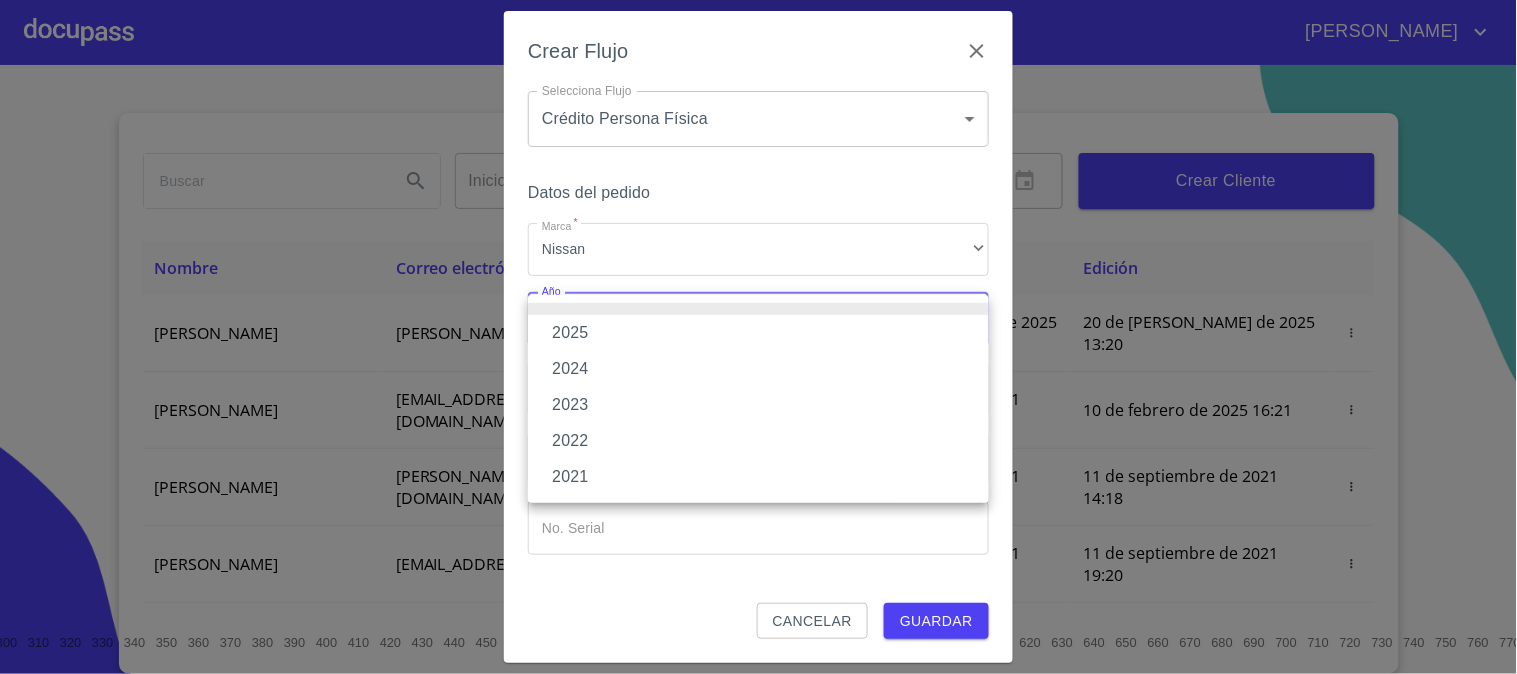 click on "2025" at bounding box center [758, 333] 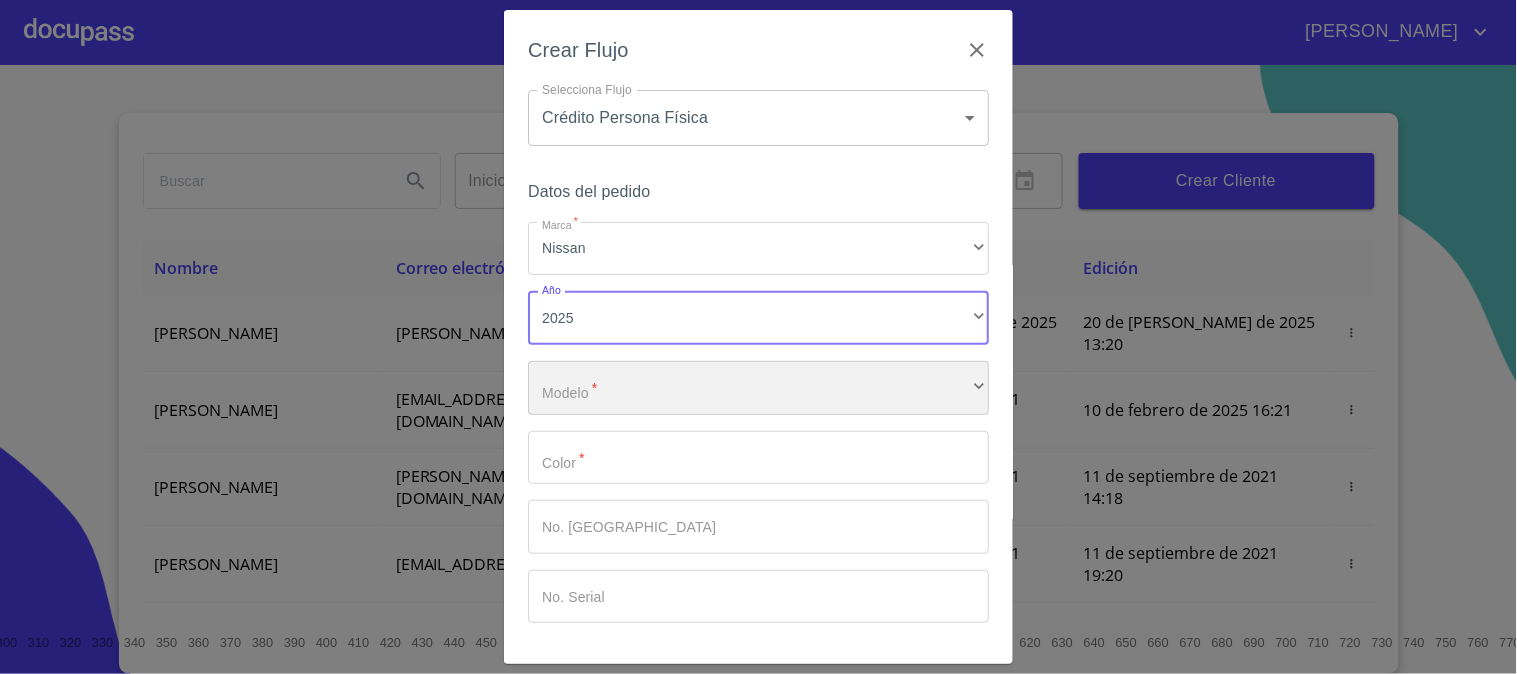 click on "​" at bounding box center [758, 388] 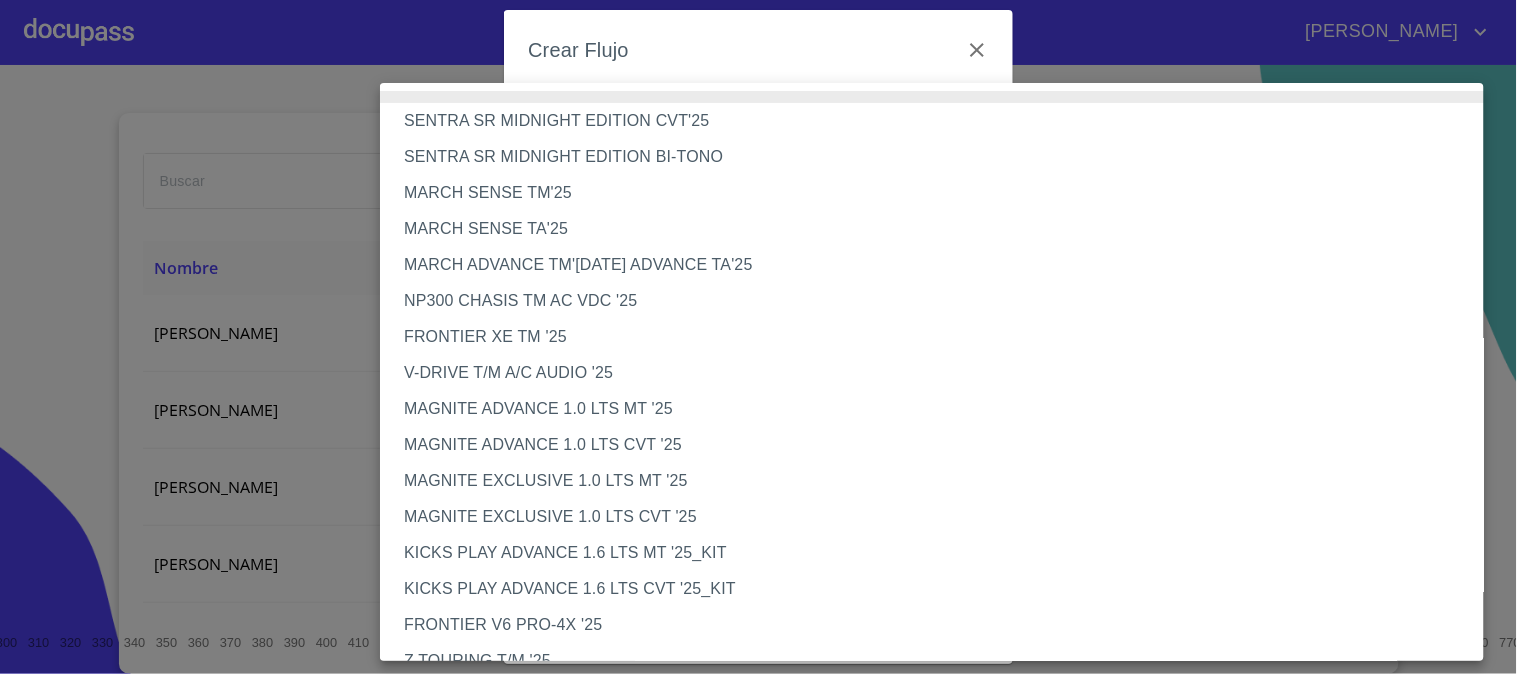 type 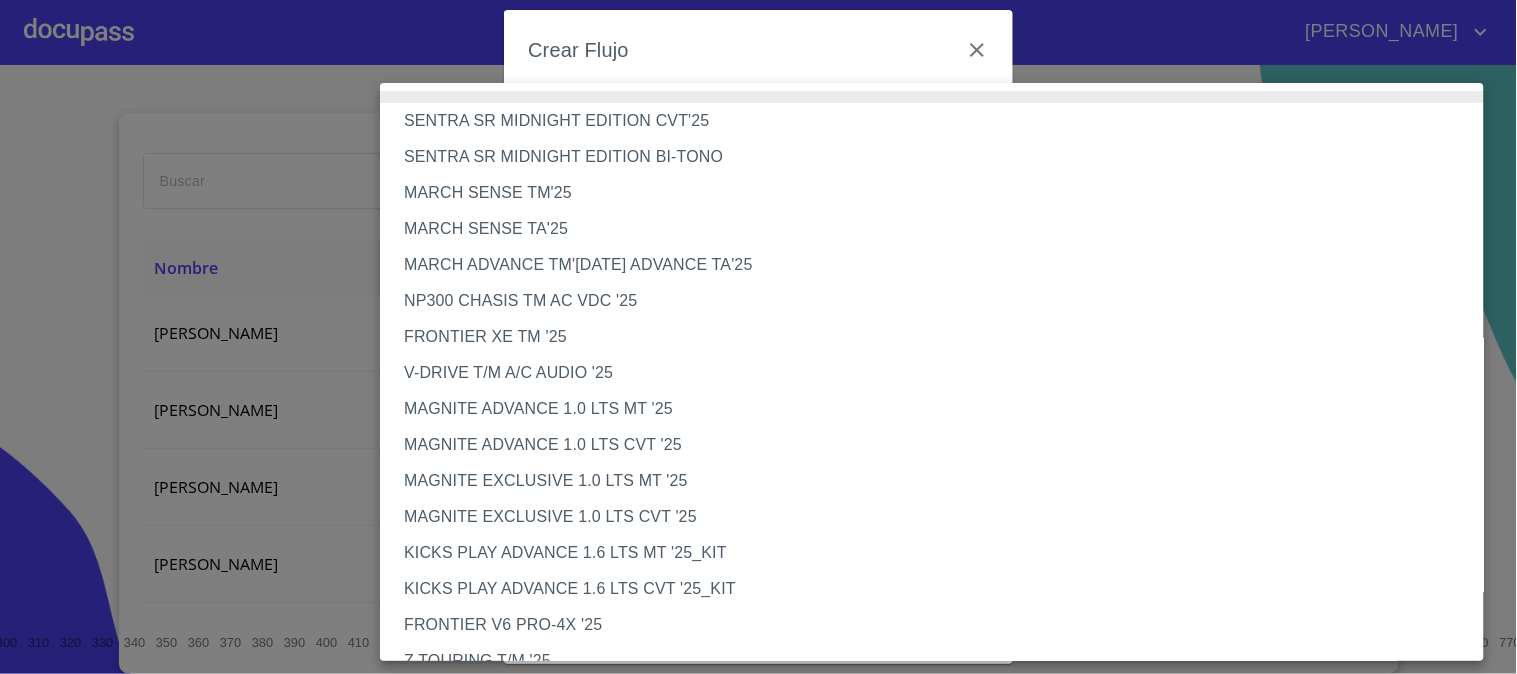 type 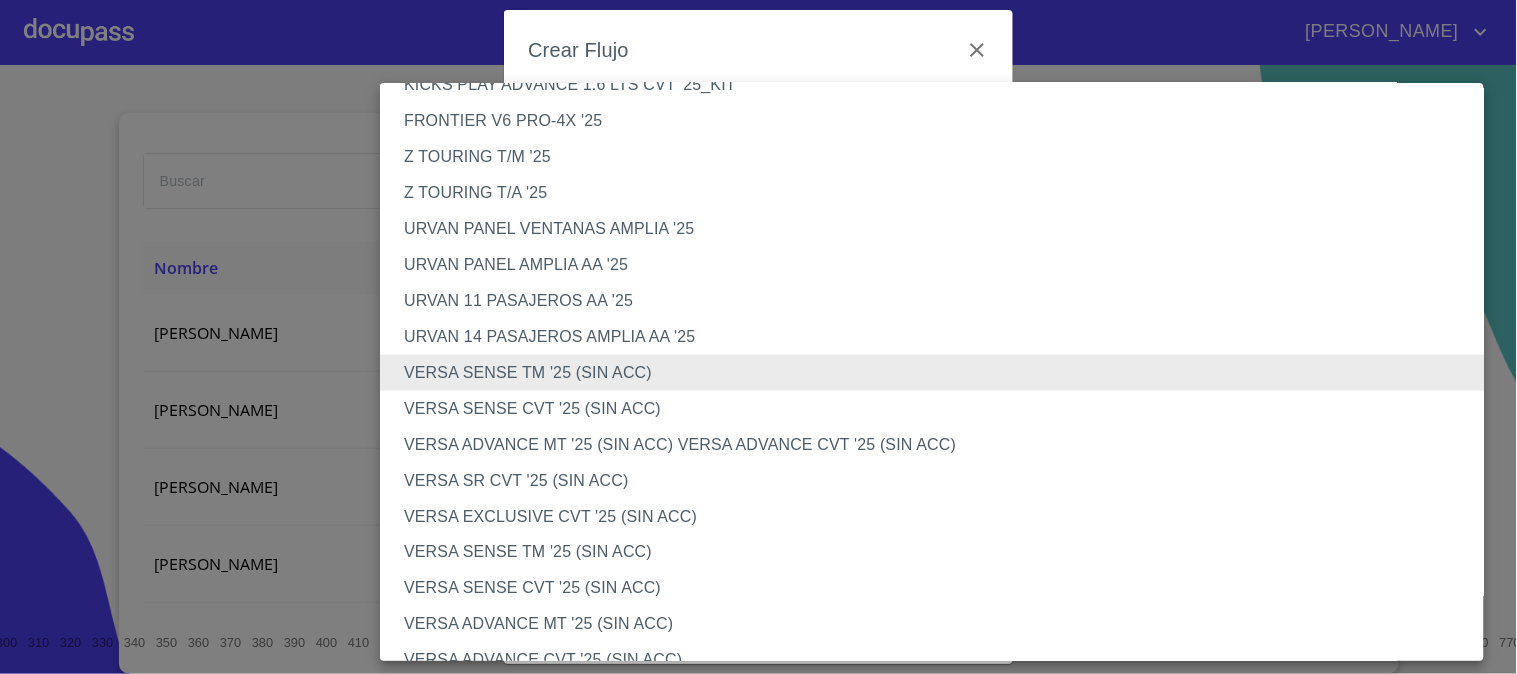 type 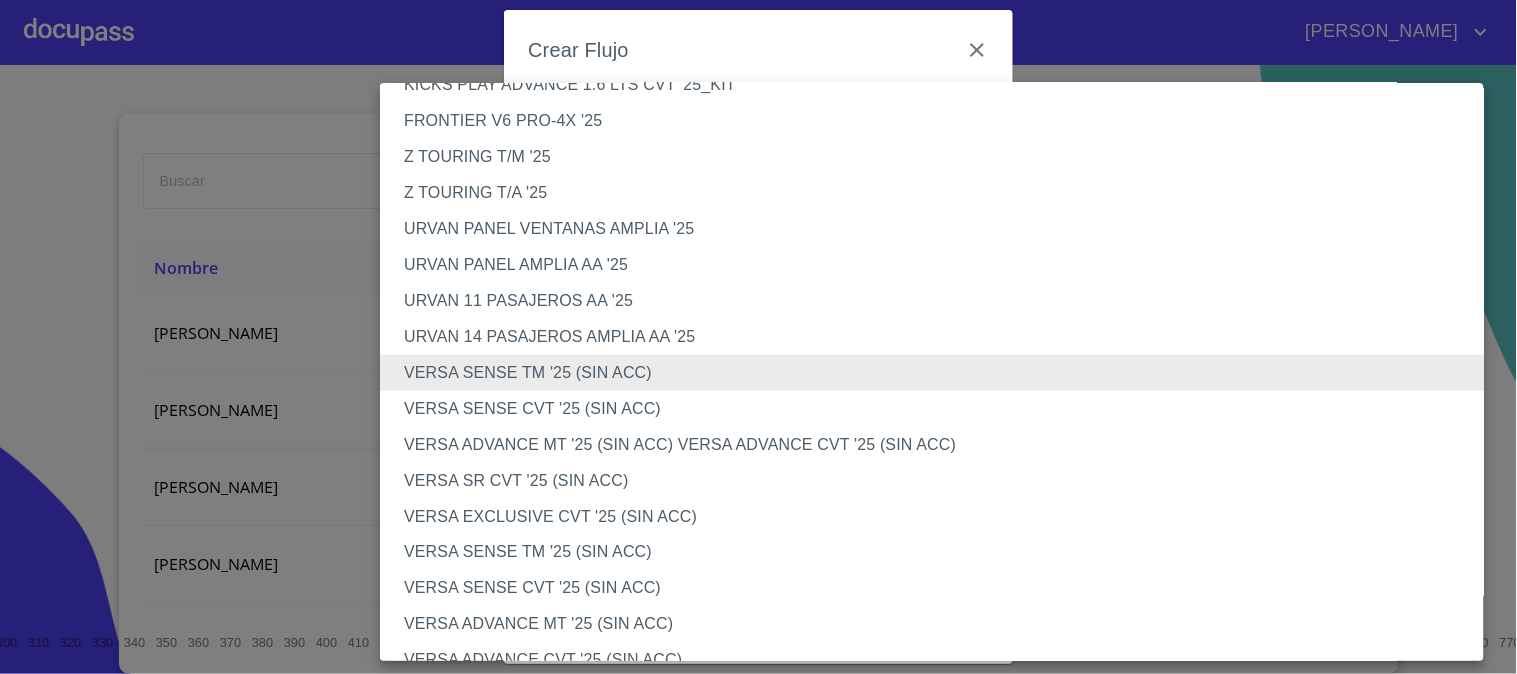 click on "VERSA ADVANCE MT '25 (SIN ACC)" at bounding box center [940, 625] 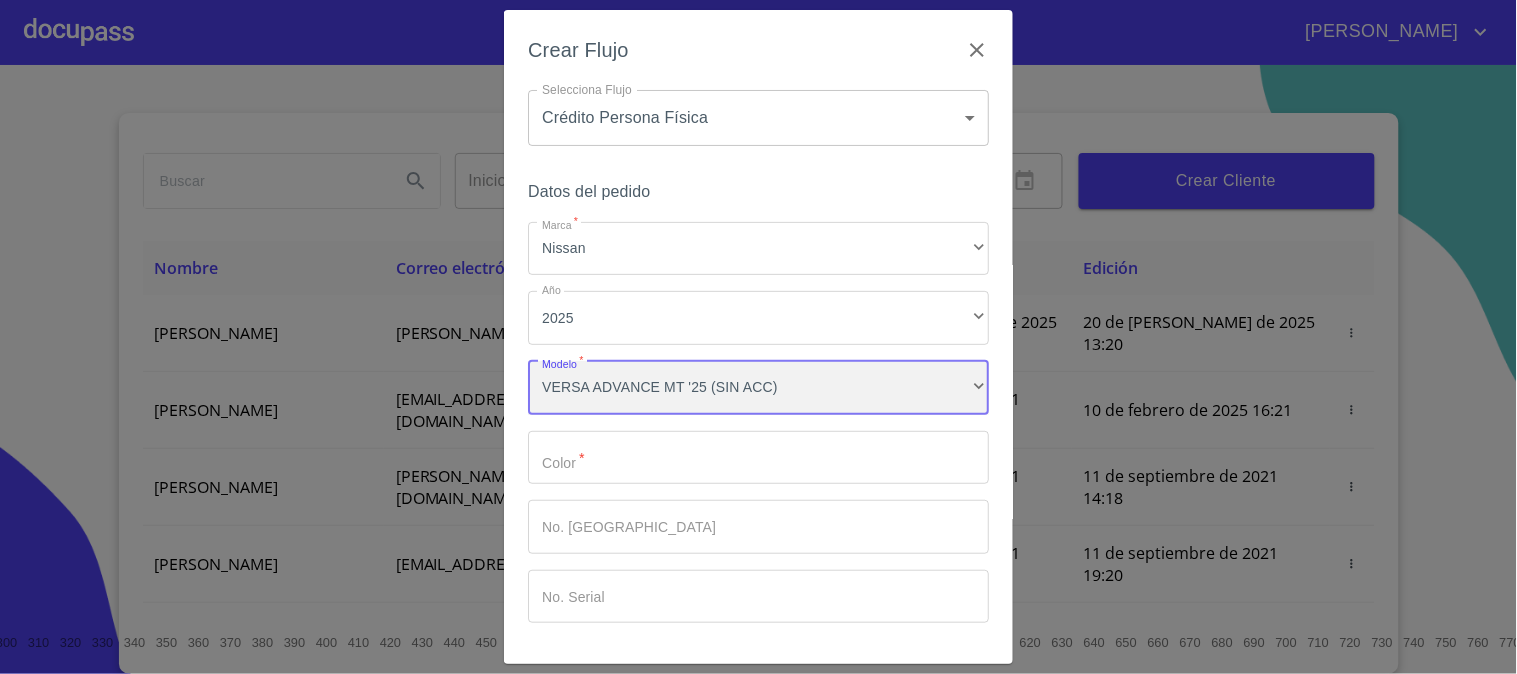 scroll, scrollTop: 67, scrollLeft: 0, axis: vertical 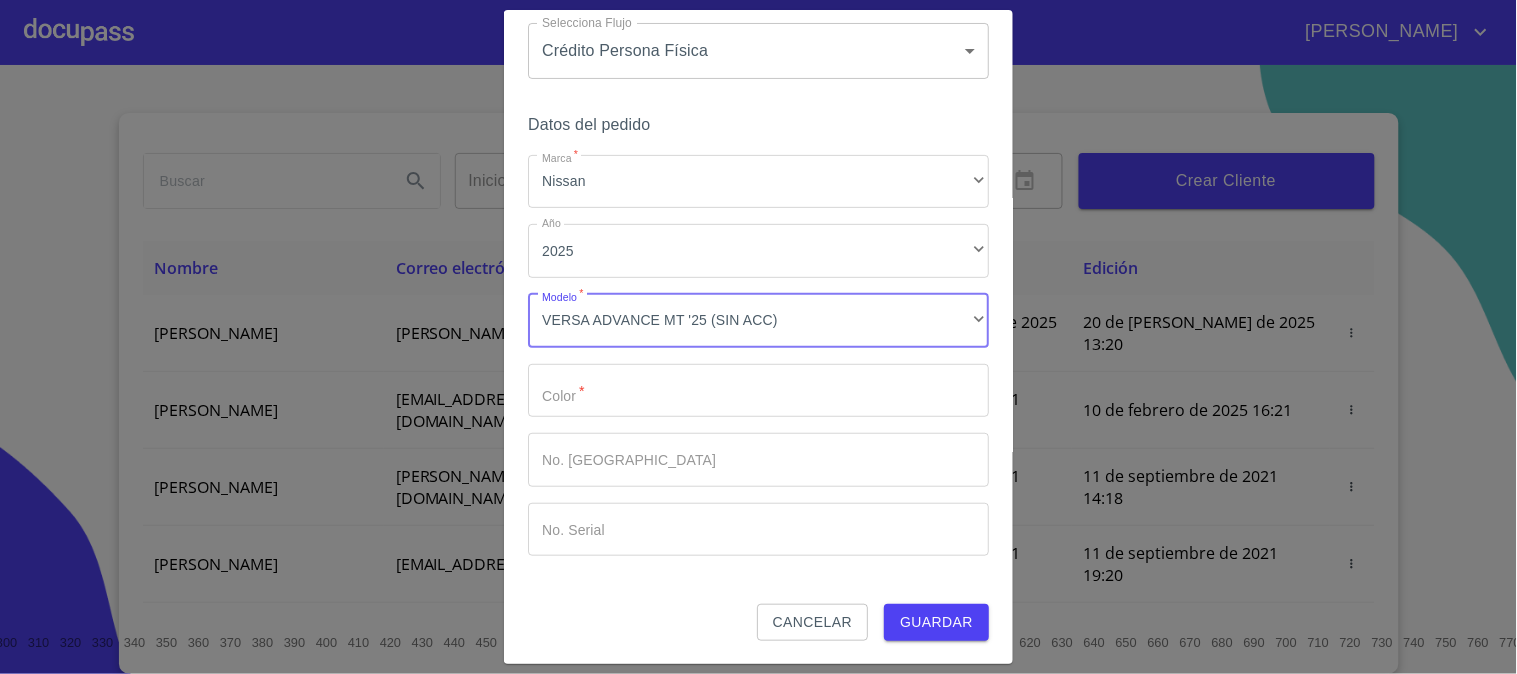 click on "Marca   *" at bounding box center (758, 391) 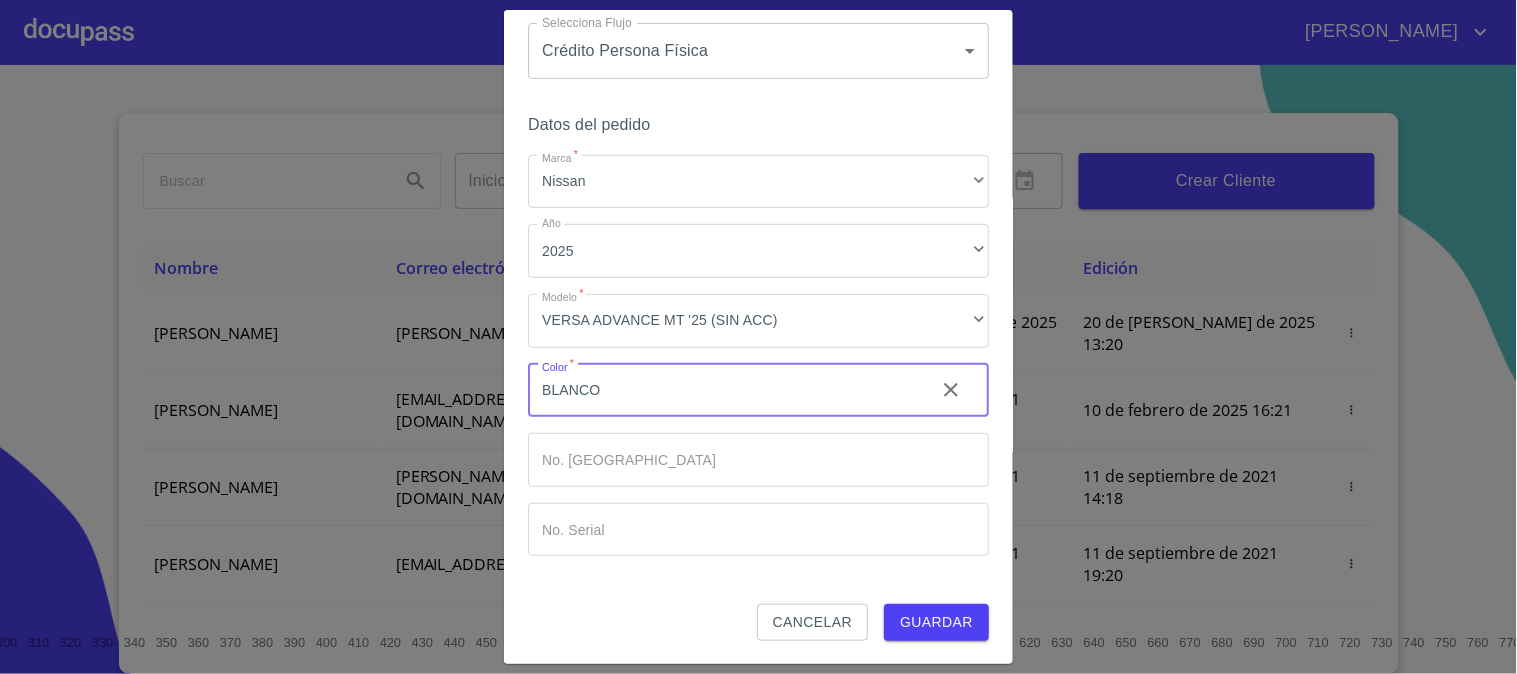 type on "BLANCO" 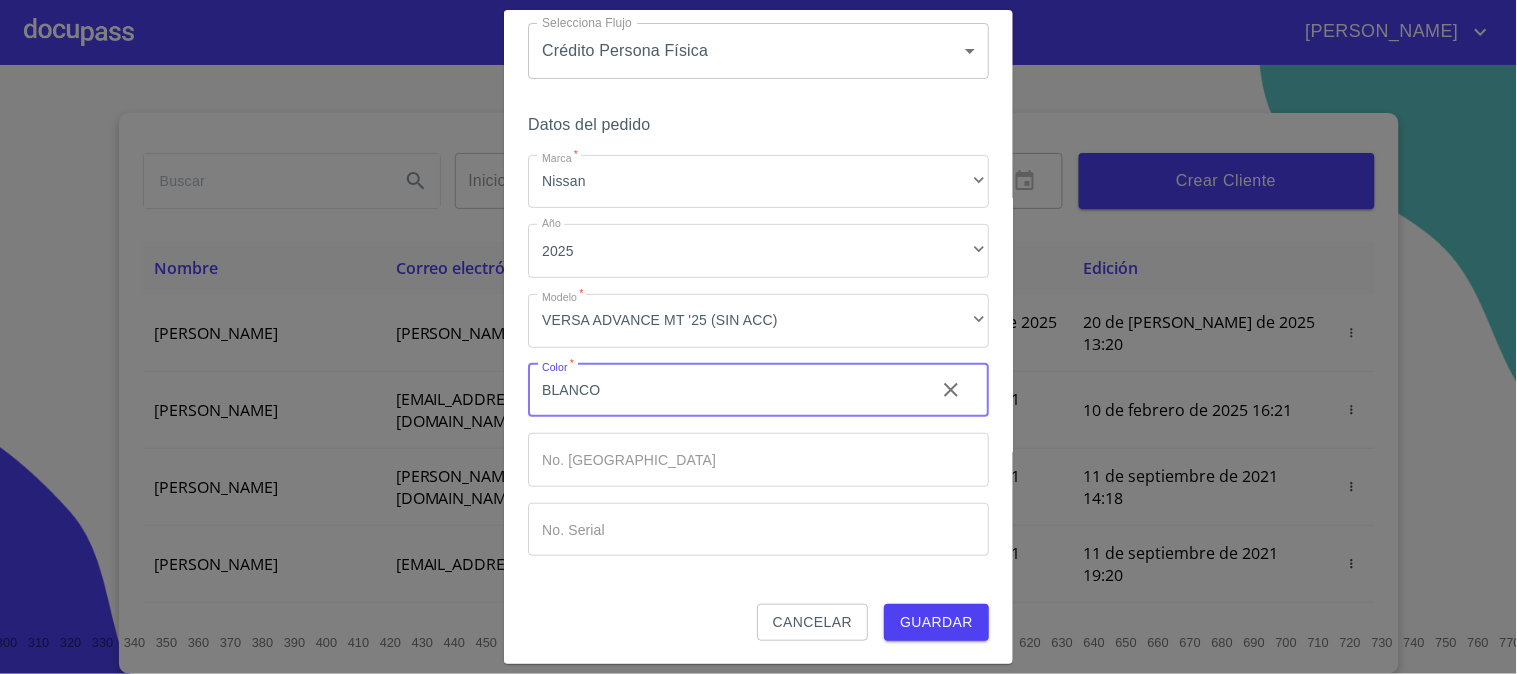 click on "Guardar" at bounding box center (936, 622) 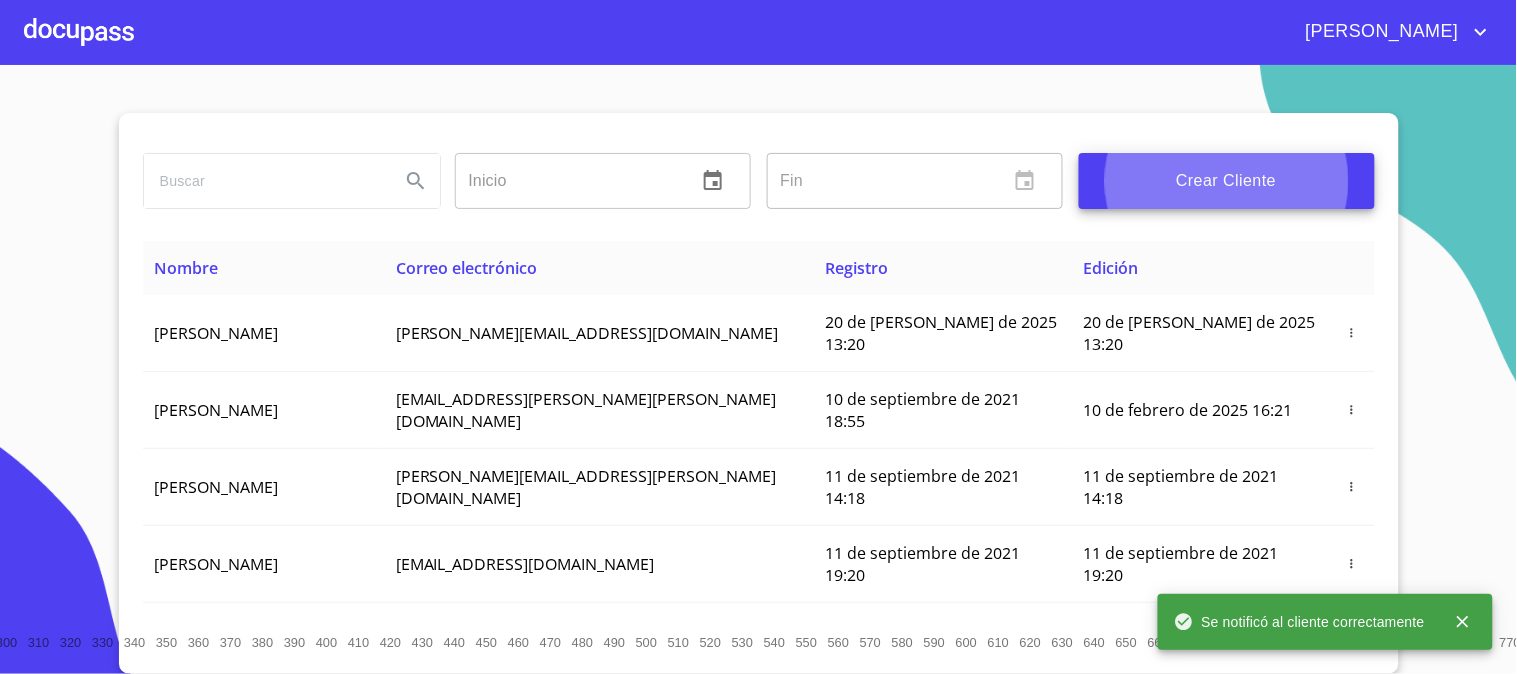 click at bounding box center (79, 32) 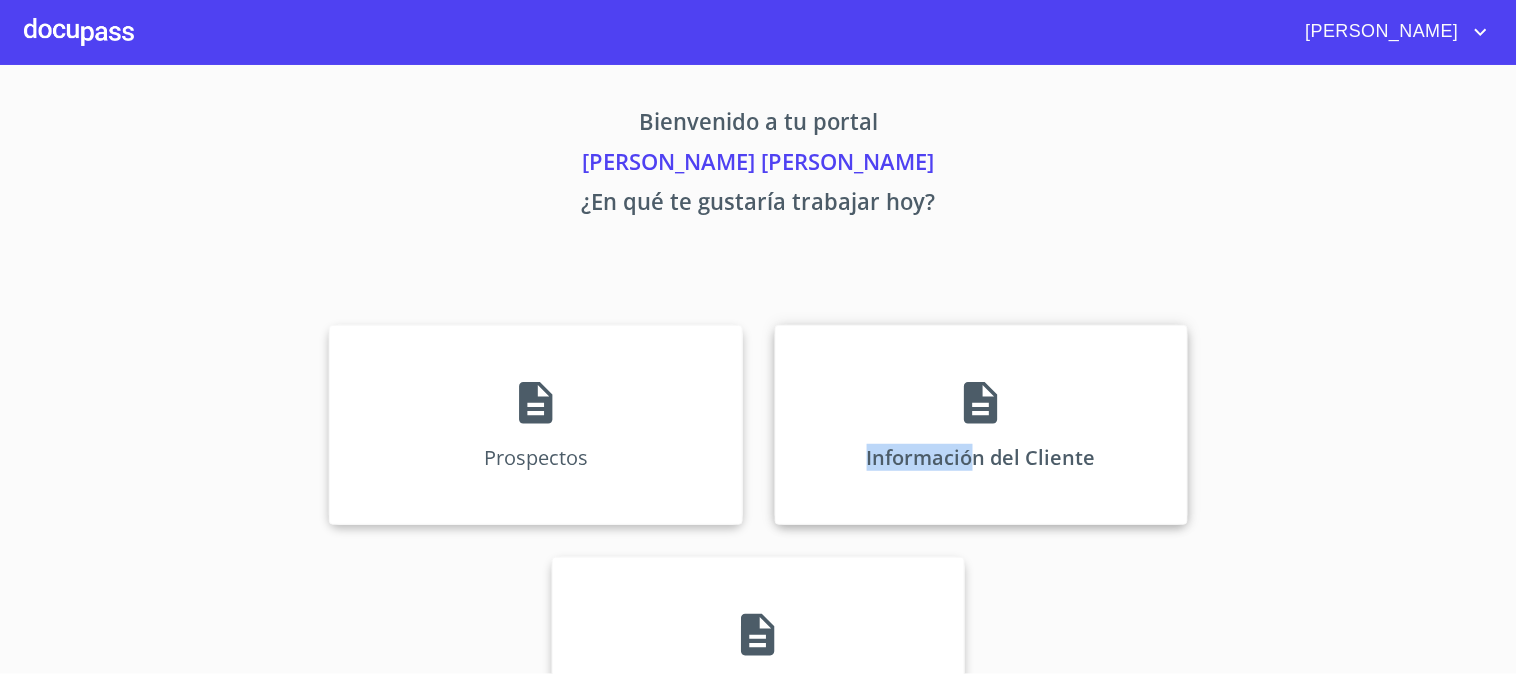 click on "Información del Cliente" at bounding box center [981, 425] 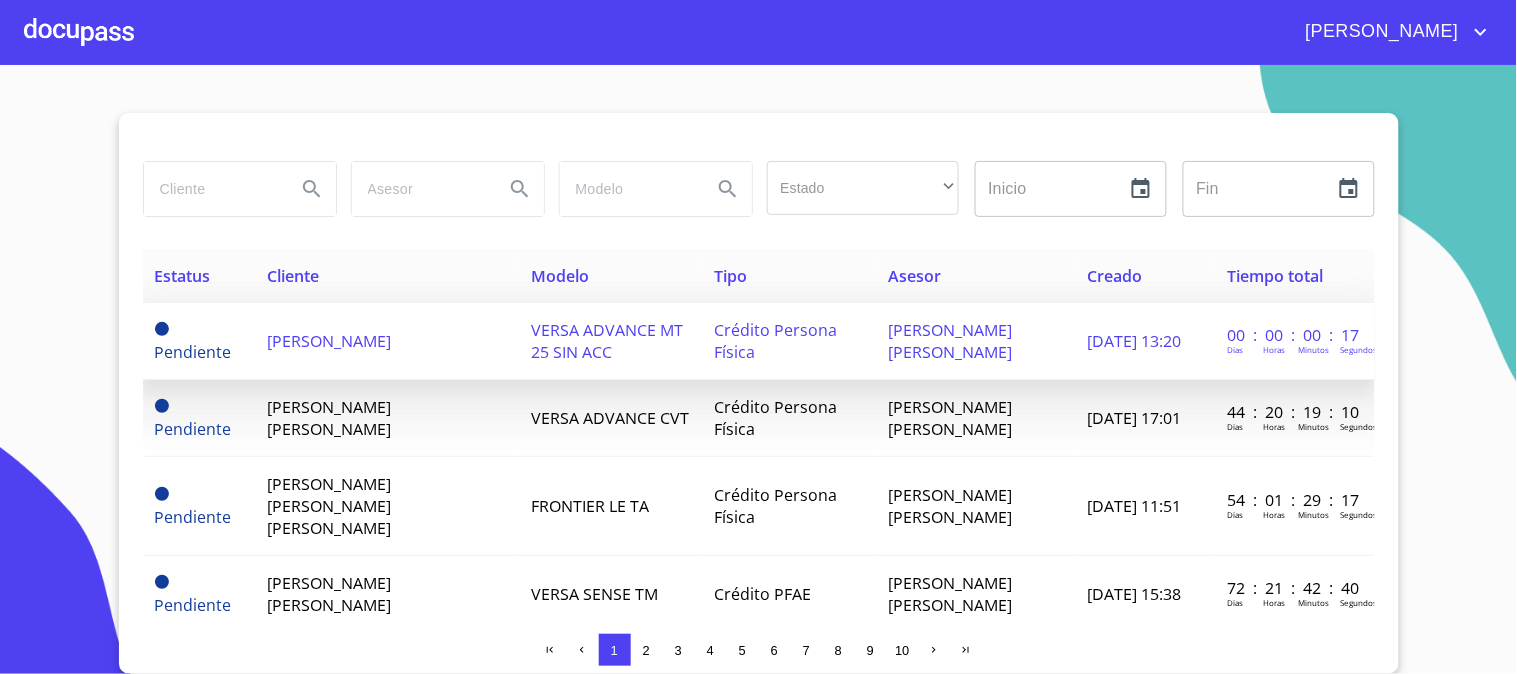 click on "[PERSON_NAME]" at bounding box center (329, 341) 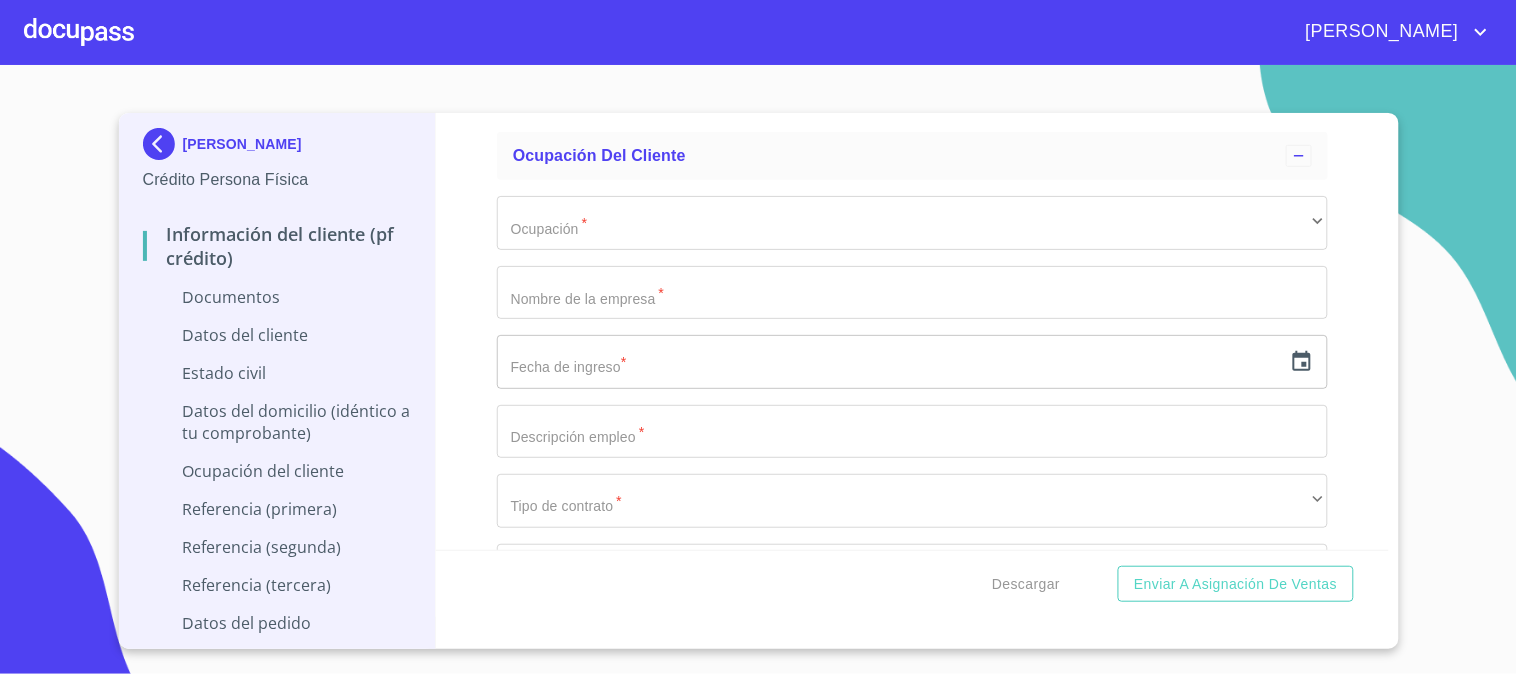 scroll, scrollTop: 4444, scrollLeft: 0, axis: vertical 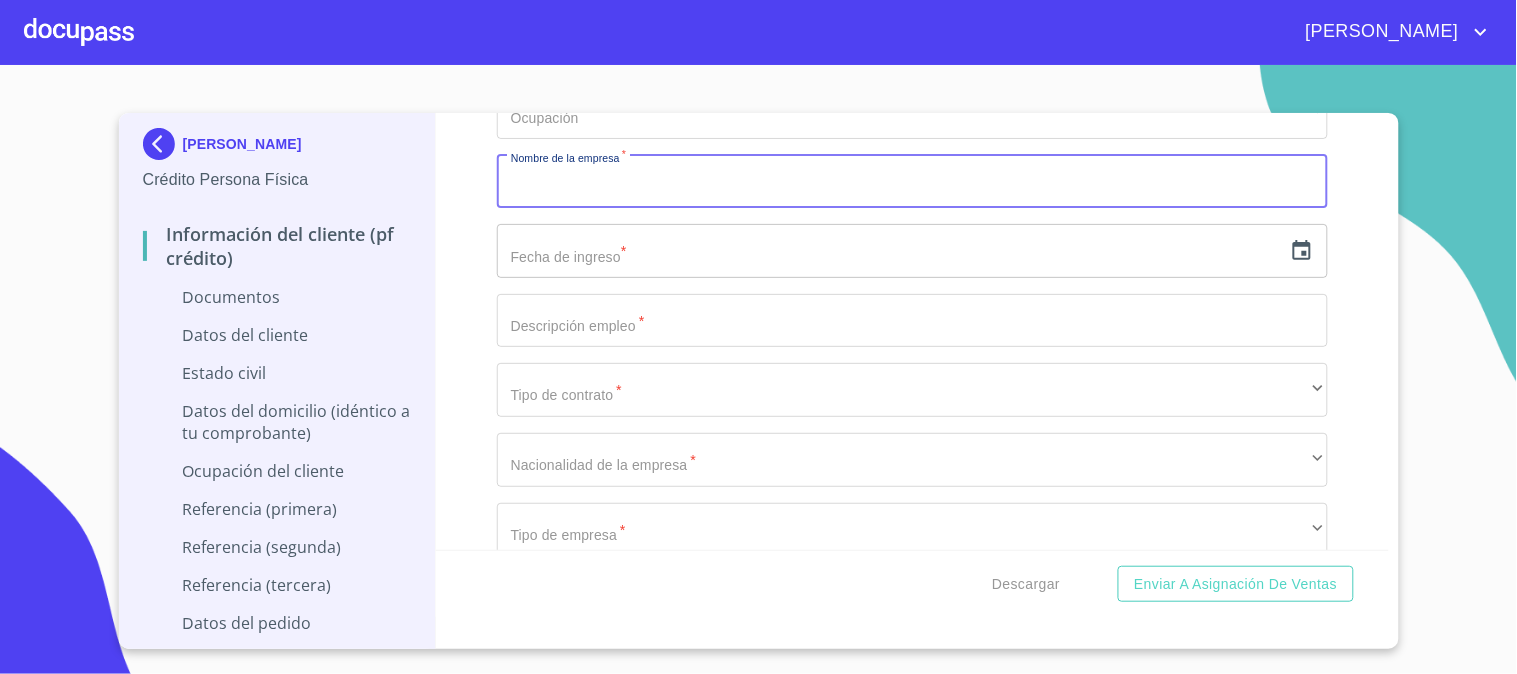 click on "Documento de identificación.   *" at bounding box center (912, 182) 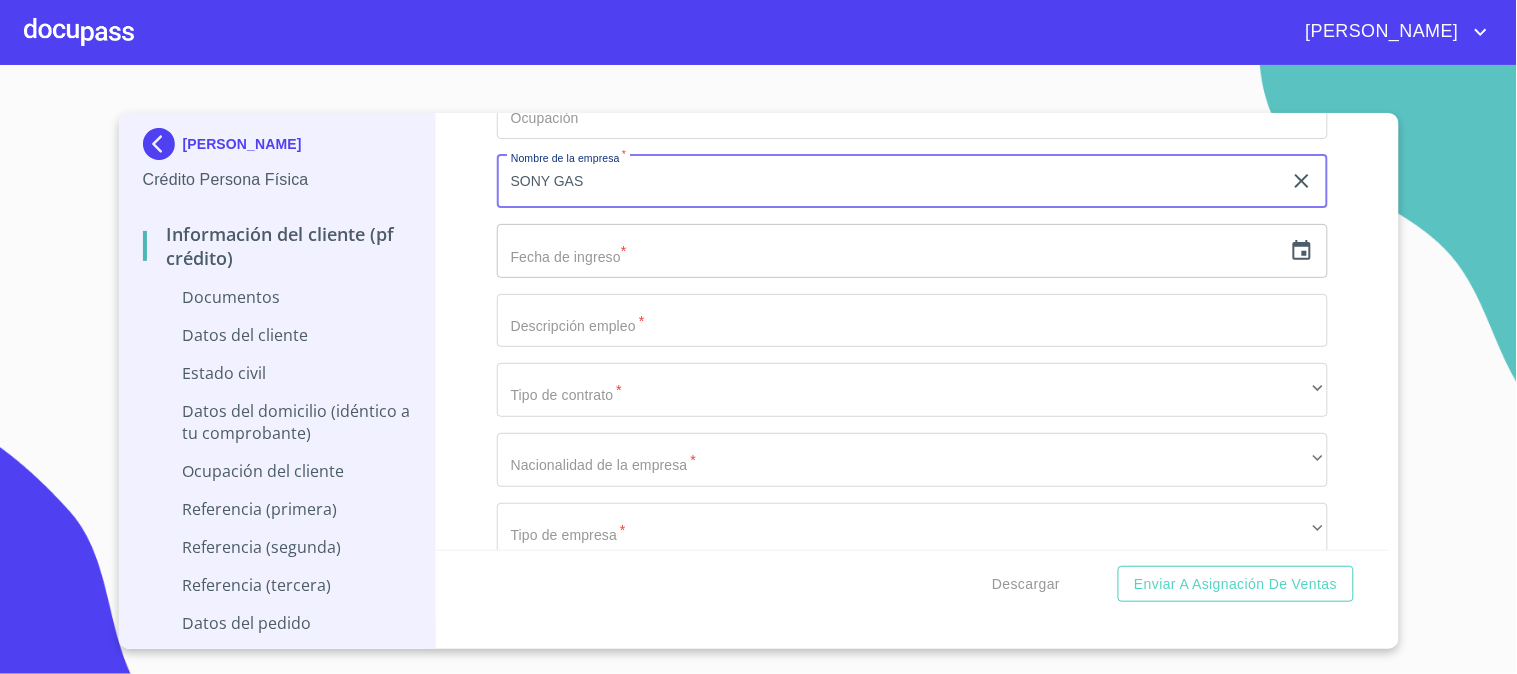 type on "SONY GAS" 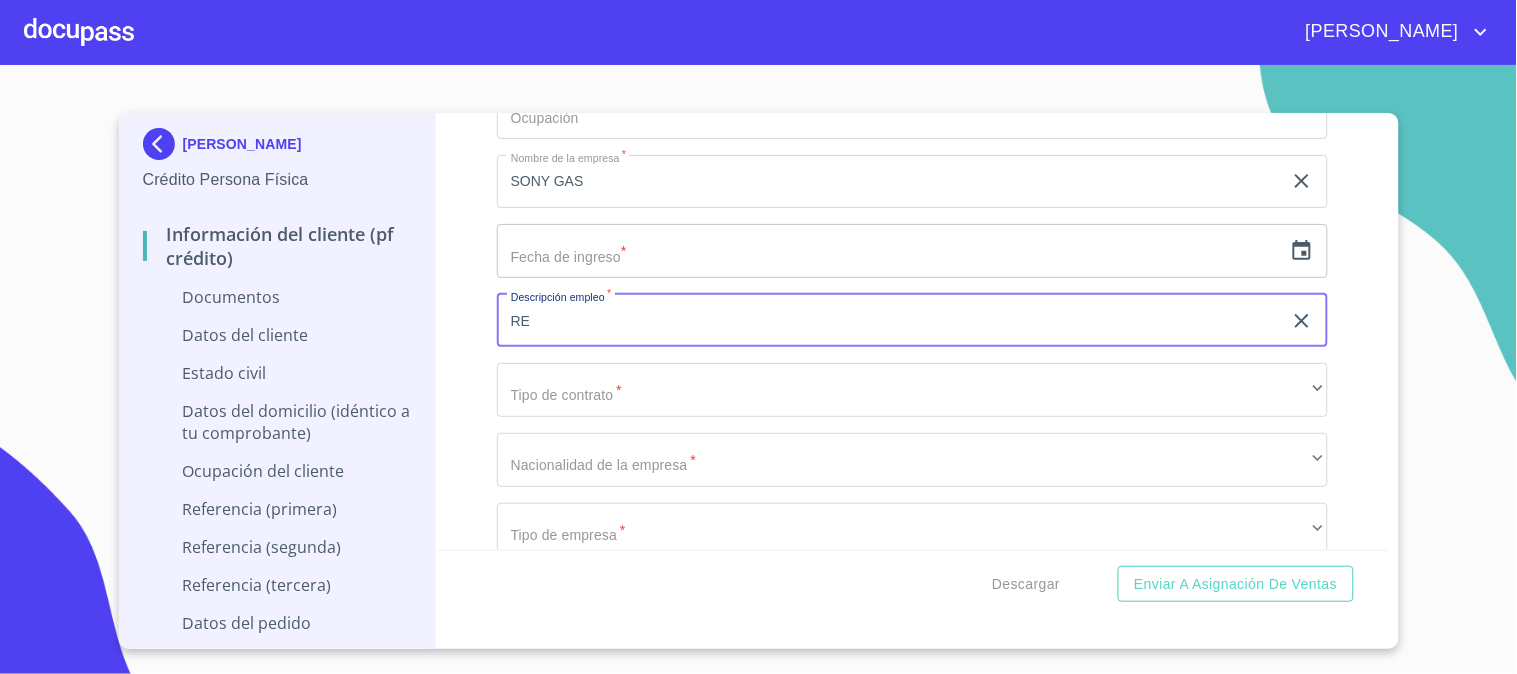 type on "R" 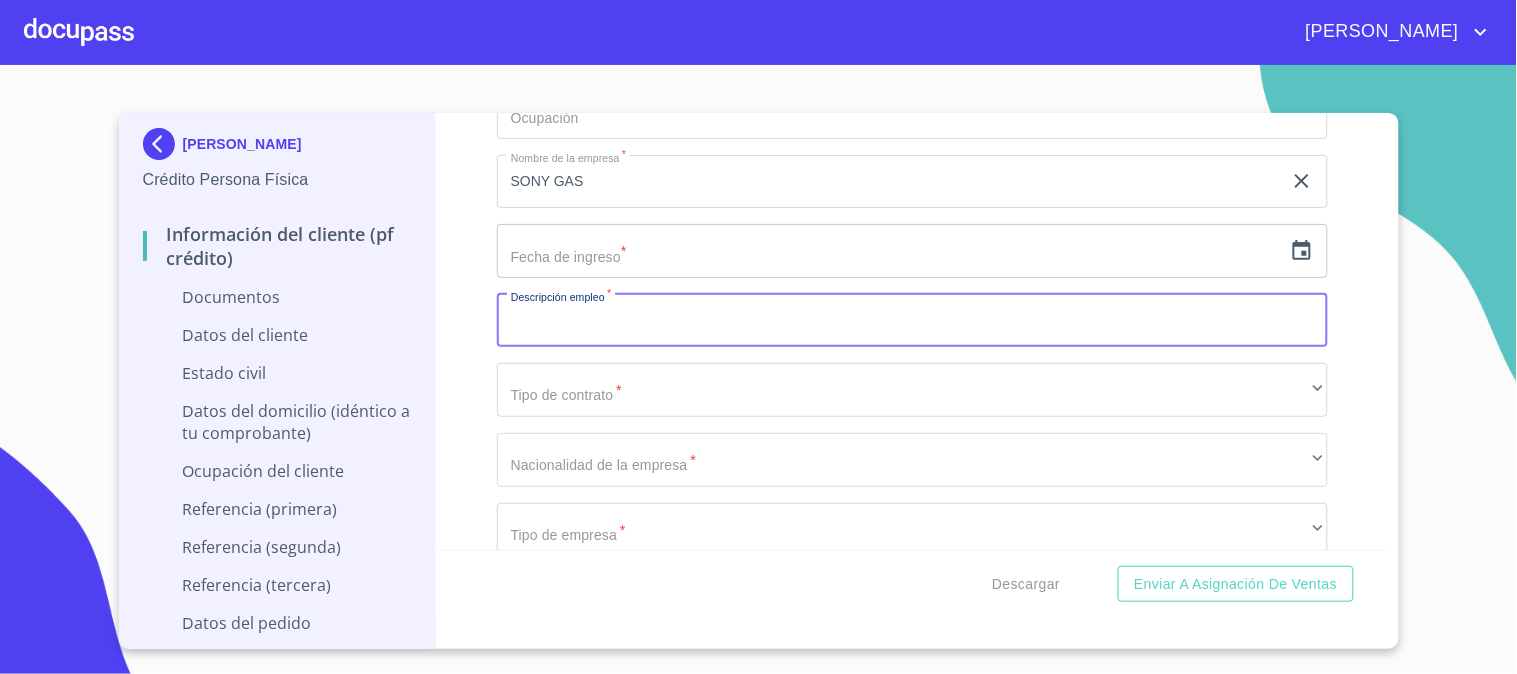 type on "T" 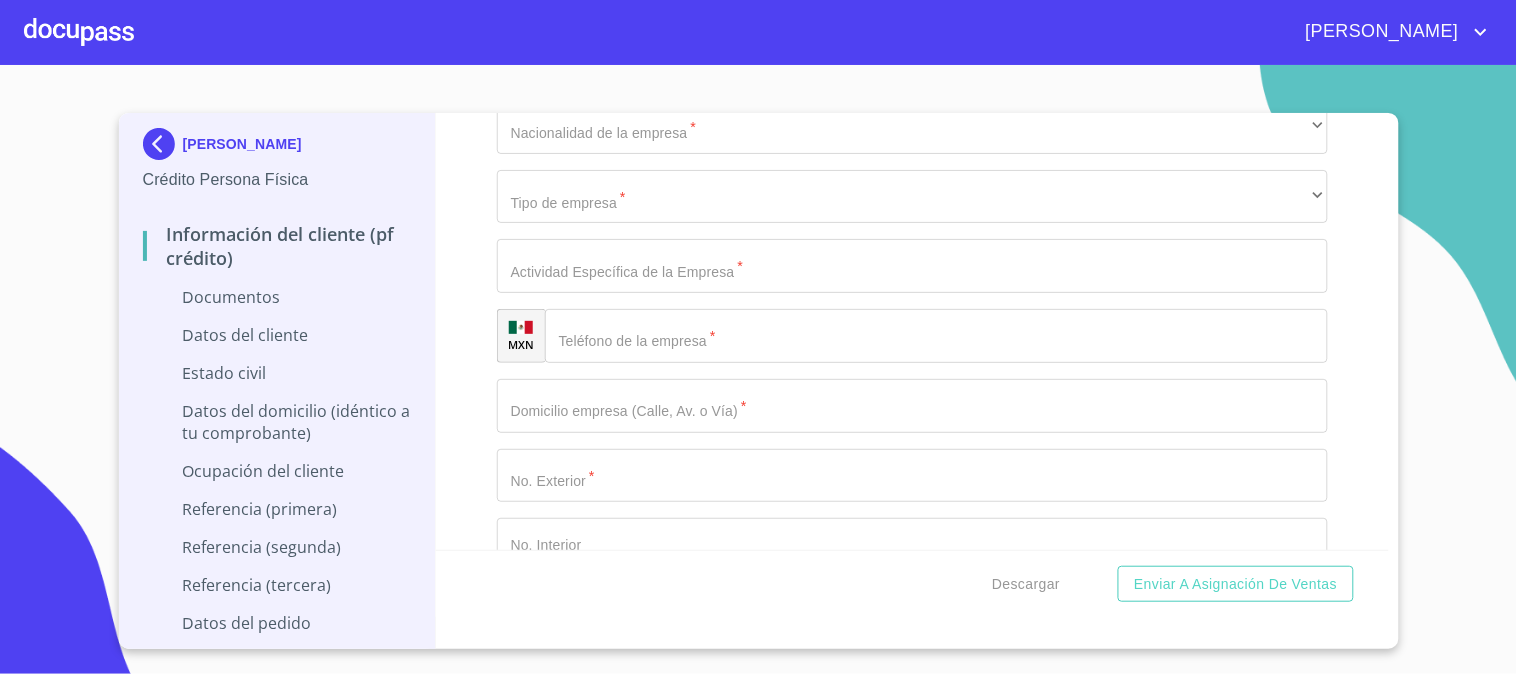 scroll, scrollTop: 4888, scrollLeft: 0, axis: vertical 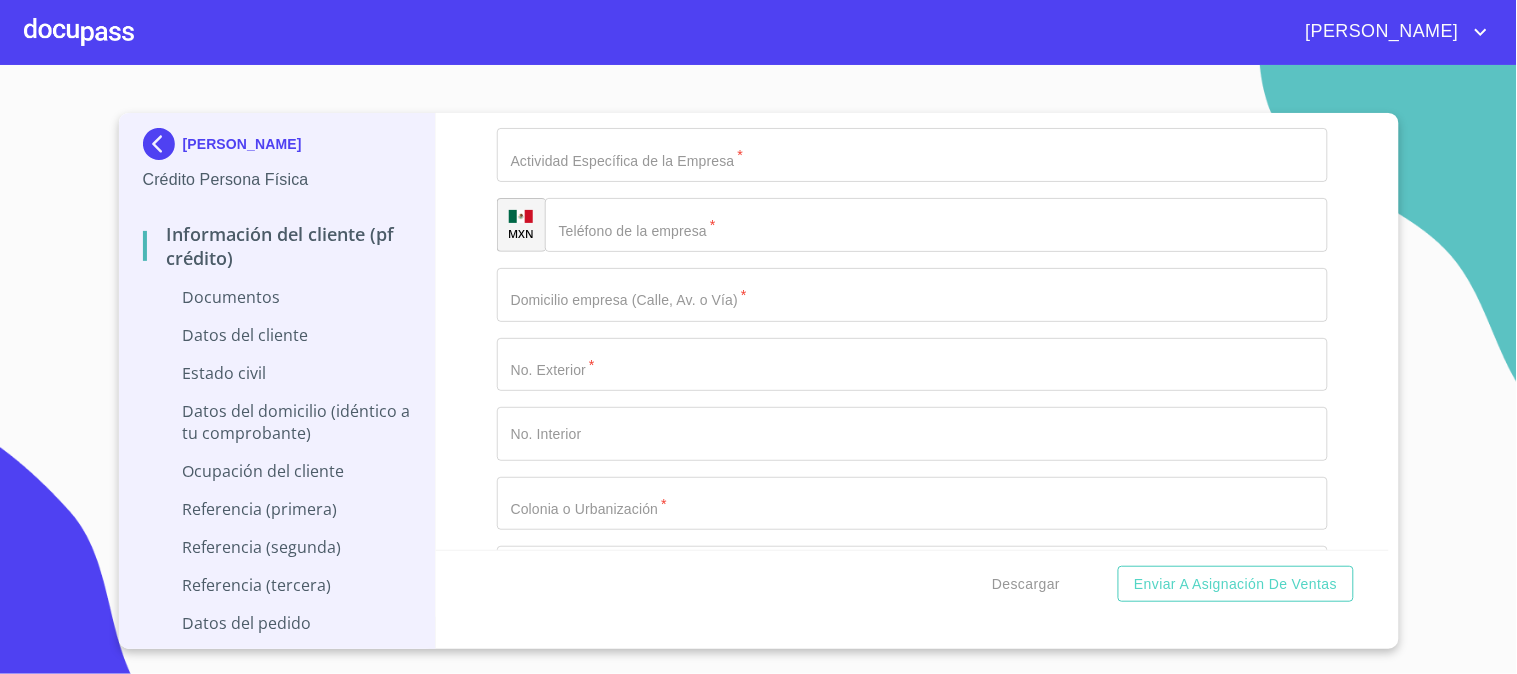 type on "CHOFER TRANSPORTISTA" 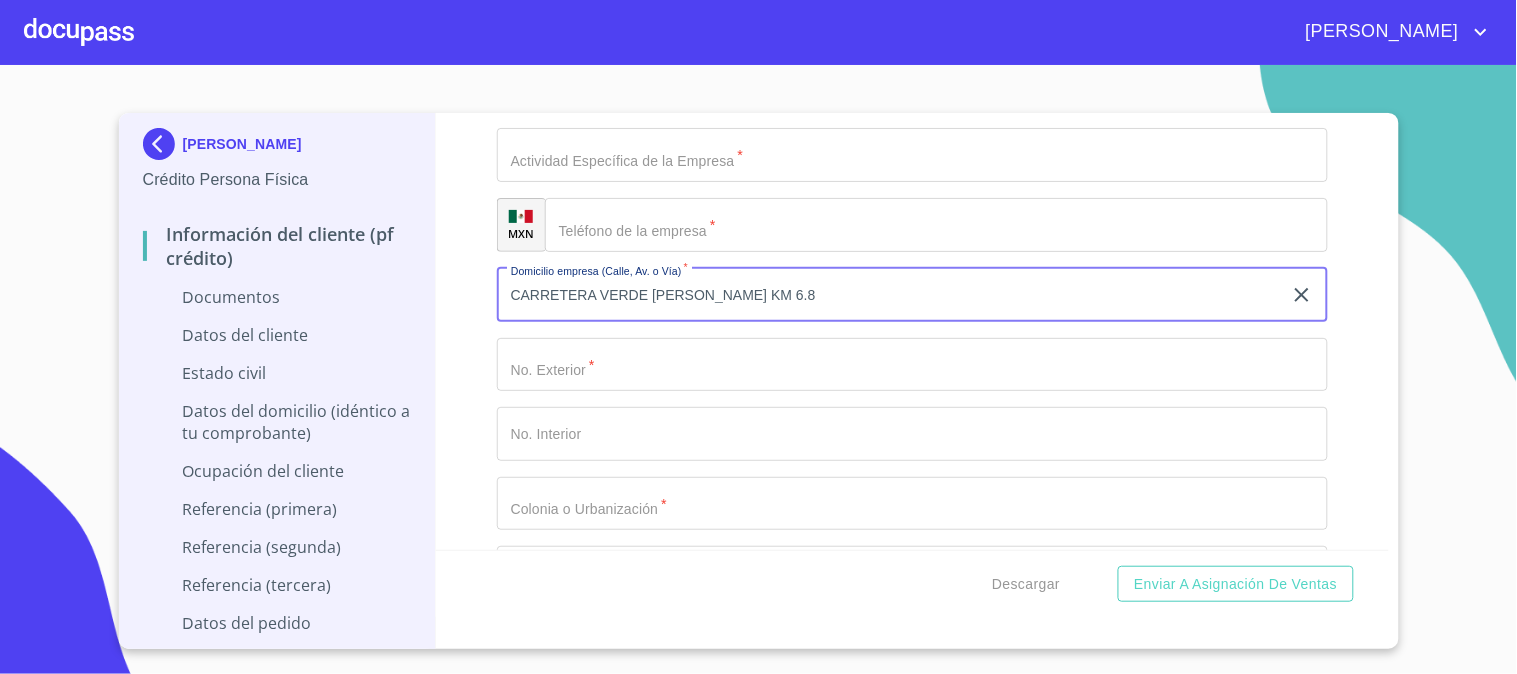 type on "CARRETERA VERDE [PERSON_NAME] KM 6.8" 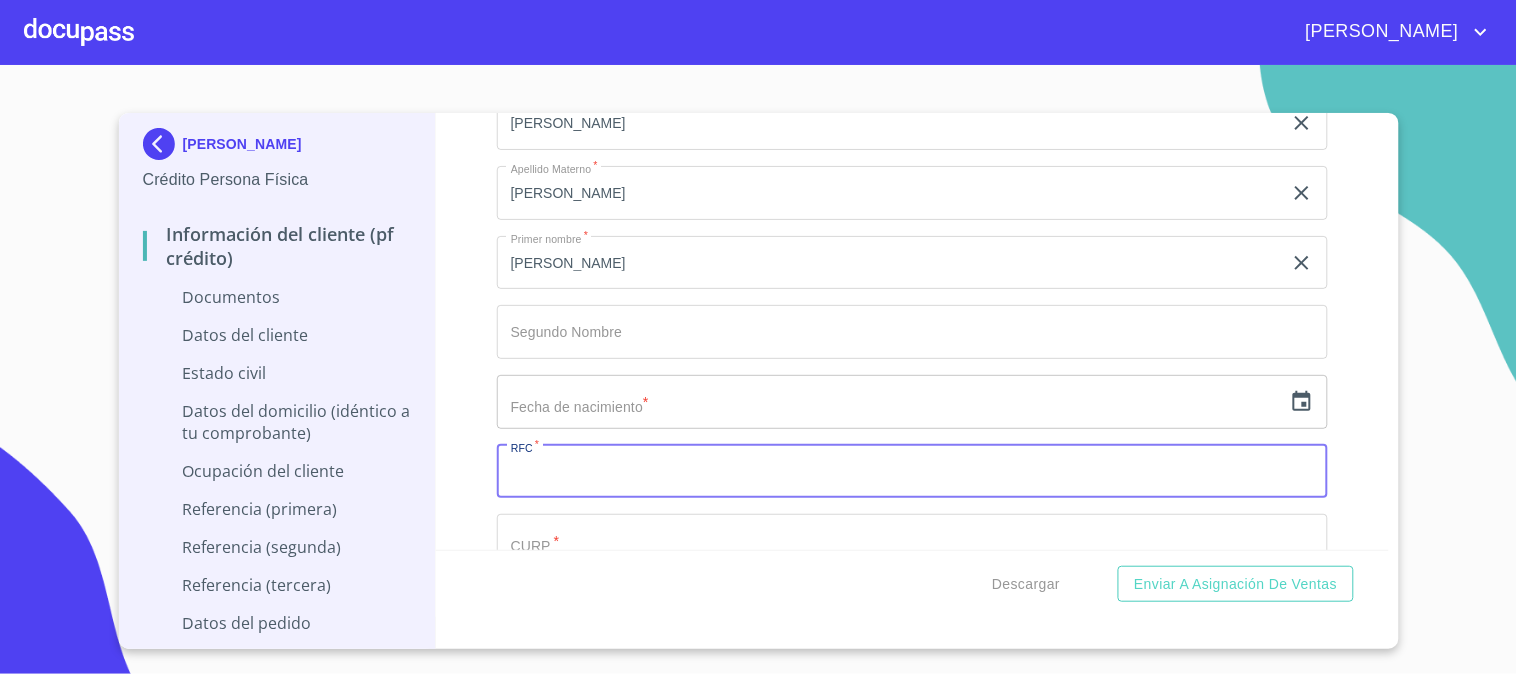 scroll, scrollTop: 2520, scrollLeft: 0, axis: vertical 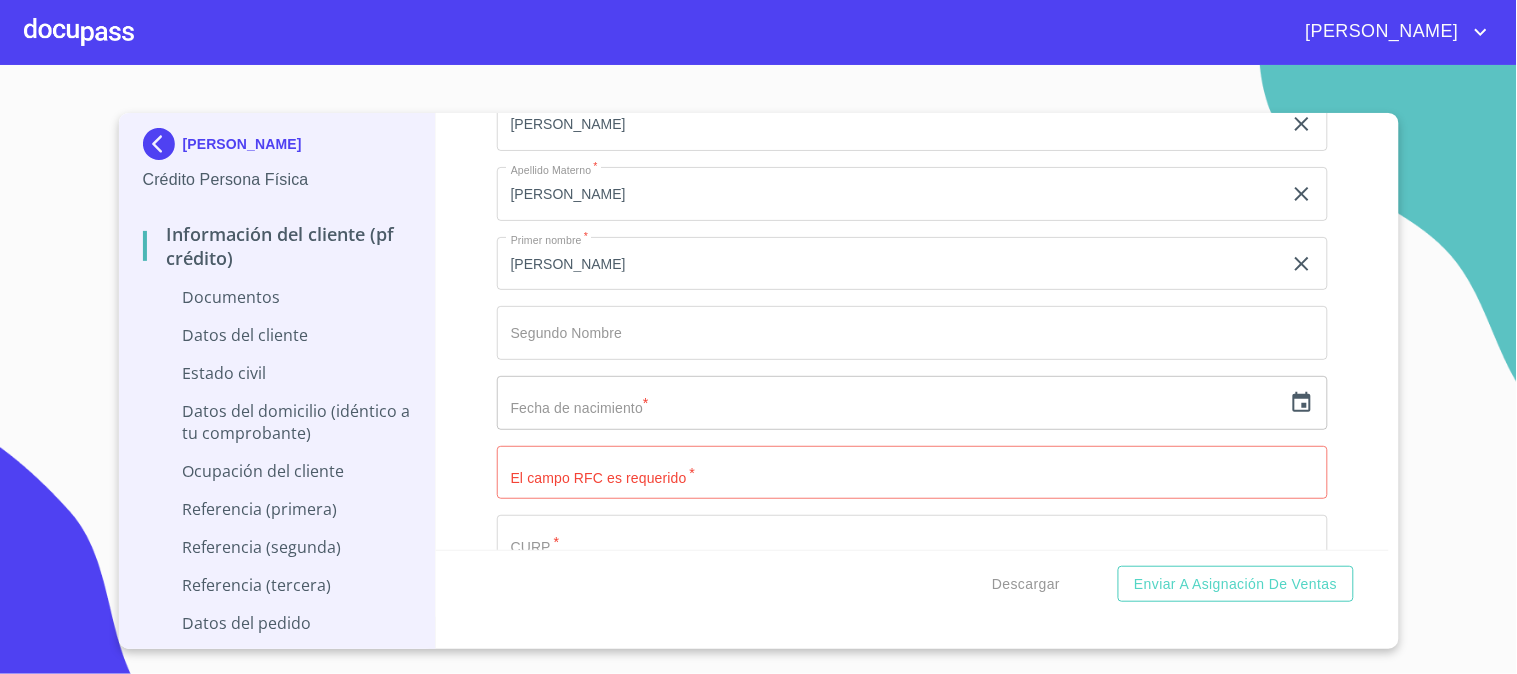 click on "Información del cliente (PF crédito)   Documentos Documento de identificación.   * INE ​ Identificación Oficial * Arrastra o selecciona el (los) documento(s) para agregar Comprobante de Domicilio * Arrastra o selecciona el (los) documento(s) para agregar Fuente de ingresos   * Independiente/Dueño de negocio/Persona Moral ​ Comprobante de Ingresos mes 1 * Arrastra o selecciona el (los) documento(s) para agregar Comprobante de Ingresos mes 2 * Arrastra o selecciona el (los) documento(s) para agregar Comprobante de Ingresos mes 3 * Arrastra o selecciona el (los) documento(s) para agregar CURP * [GEOGRAPHIC_DATA] o selecciona el (los) documento(s) para agregar [PERSON_NAME] de situación fiscal Arrastra o selecciona el (los) documento(s) para agregar Datos del cliente Apellido [PERSON_NAME]   * [PERSON_NAME] ​ Apellido Materno   * [PERSON_NAME] ​ Primer nombre   * [PERSON_NAME] ​ [PERSON_NAME] Nombre ​ Fecha de nacimiento * ​ El campo RFC es requerido   * ​ CURP   * ​ ID de Identificación ​ Nacionalidad   * ​" at bounding box center [912, 331] 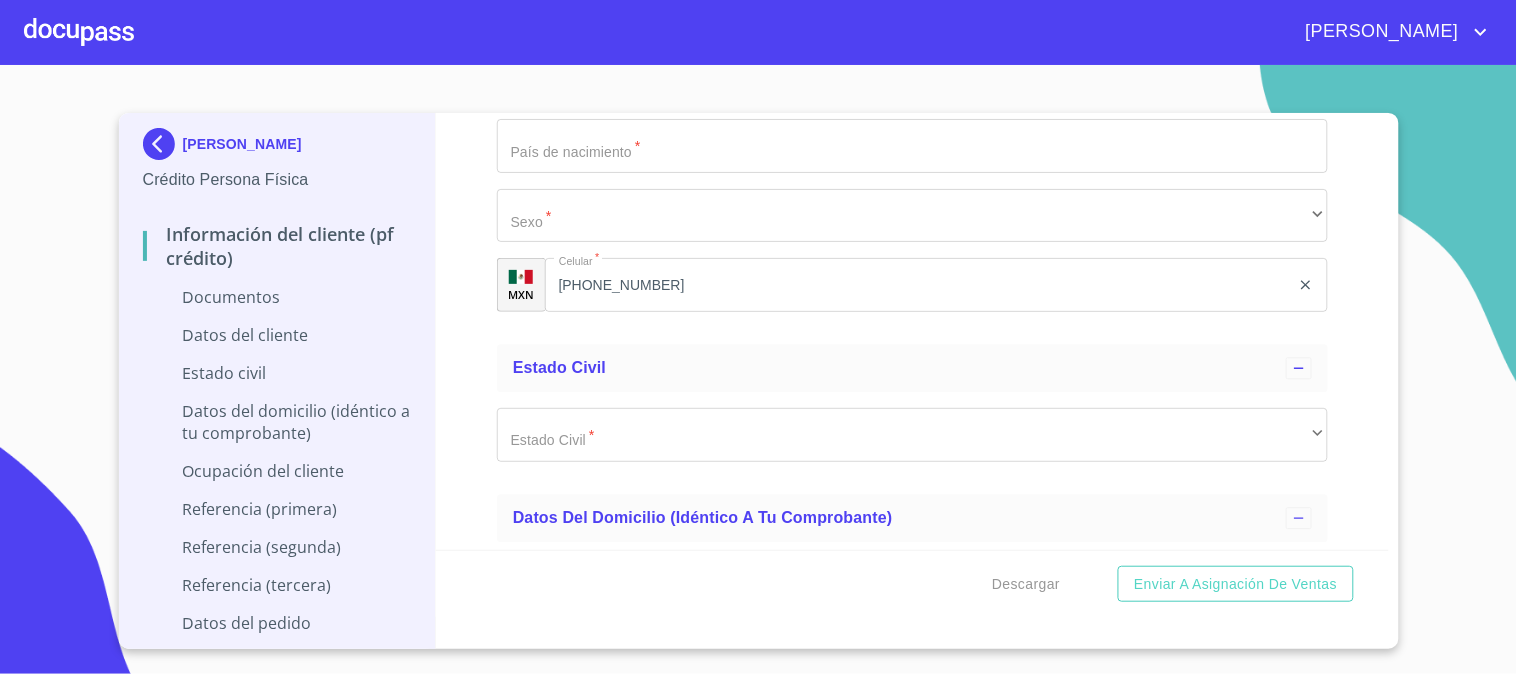 scroll, scrollTop: 3123, scrollLeft: 0, axis: vertical 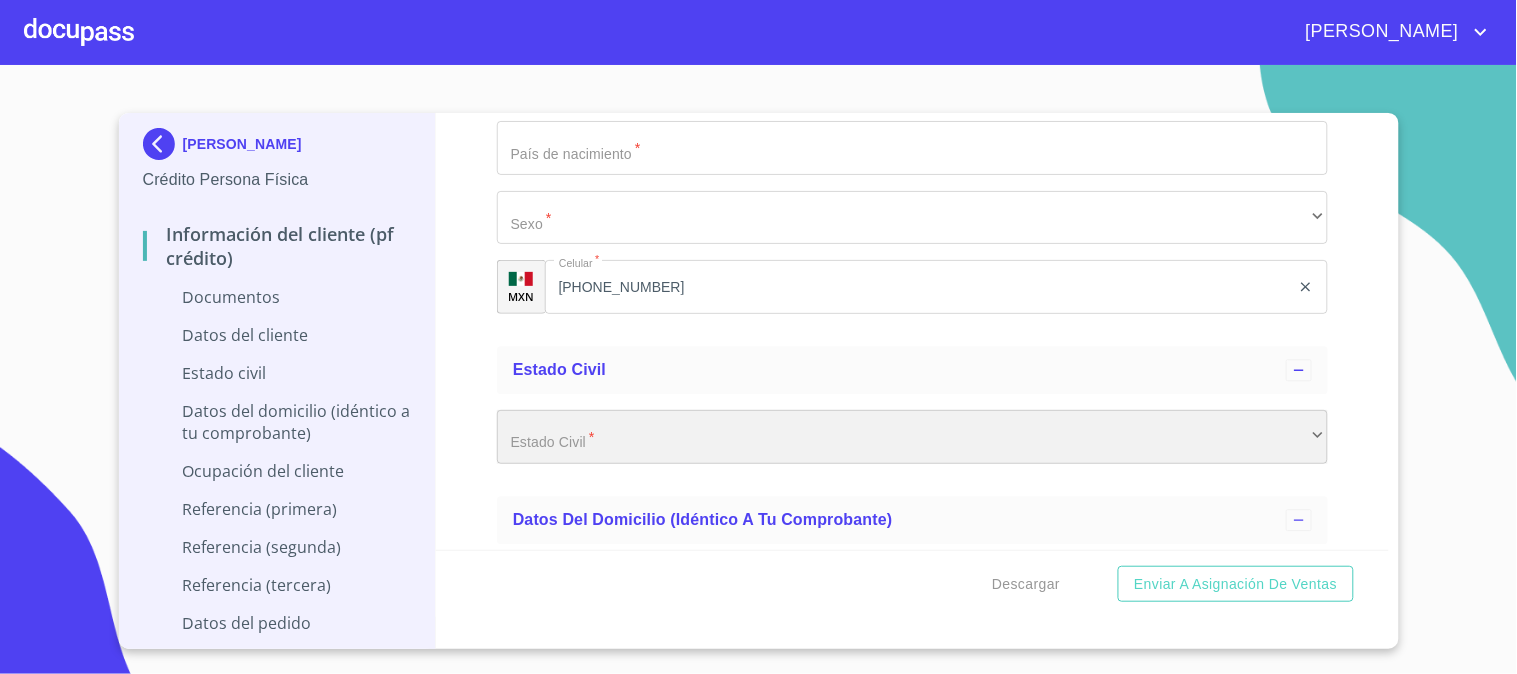 click on "​" at bounding box center (912, 437) 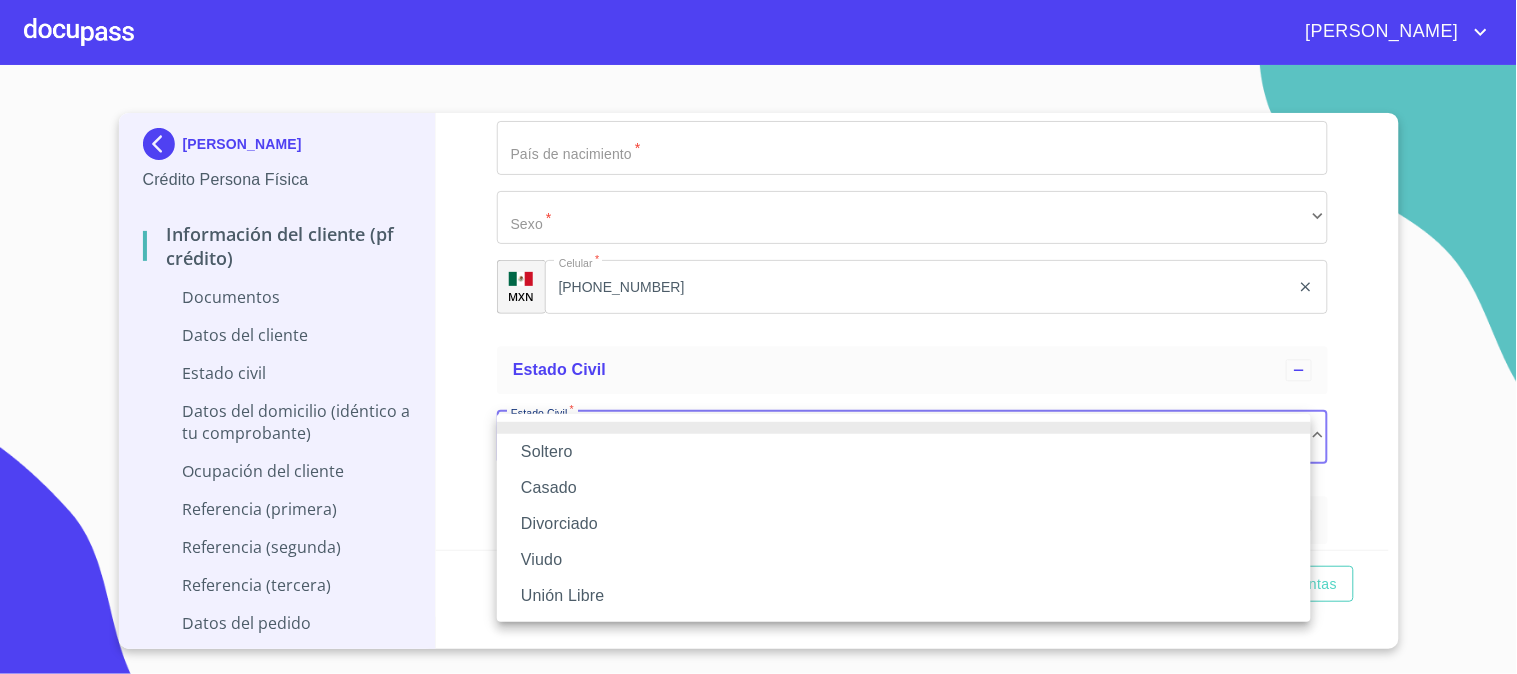 click on "Soltero" at bounding box center (904, 452) 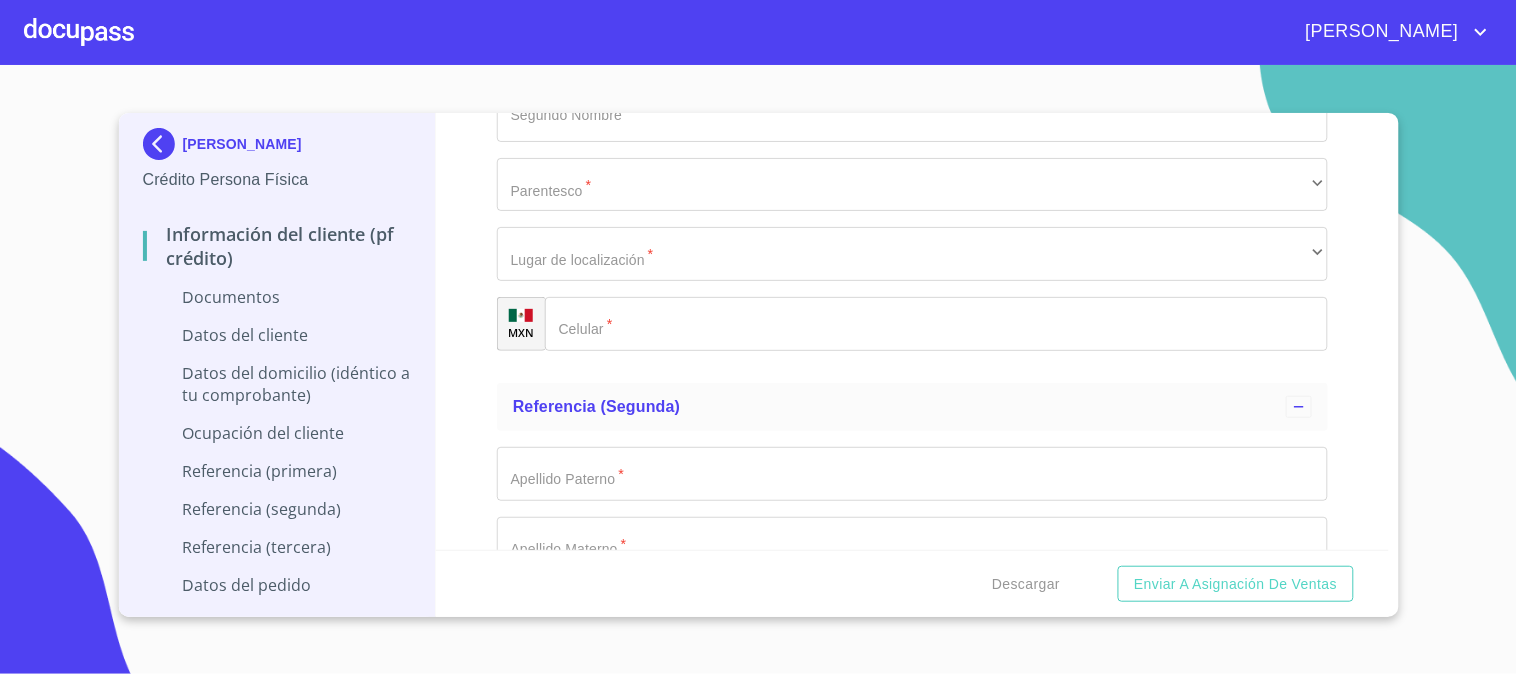 scroll, scrollTop: 5678, scrollLeft: 0, axis: vertical 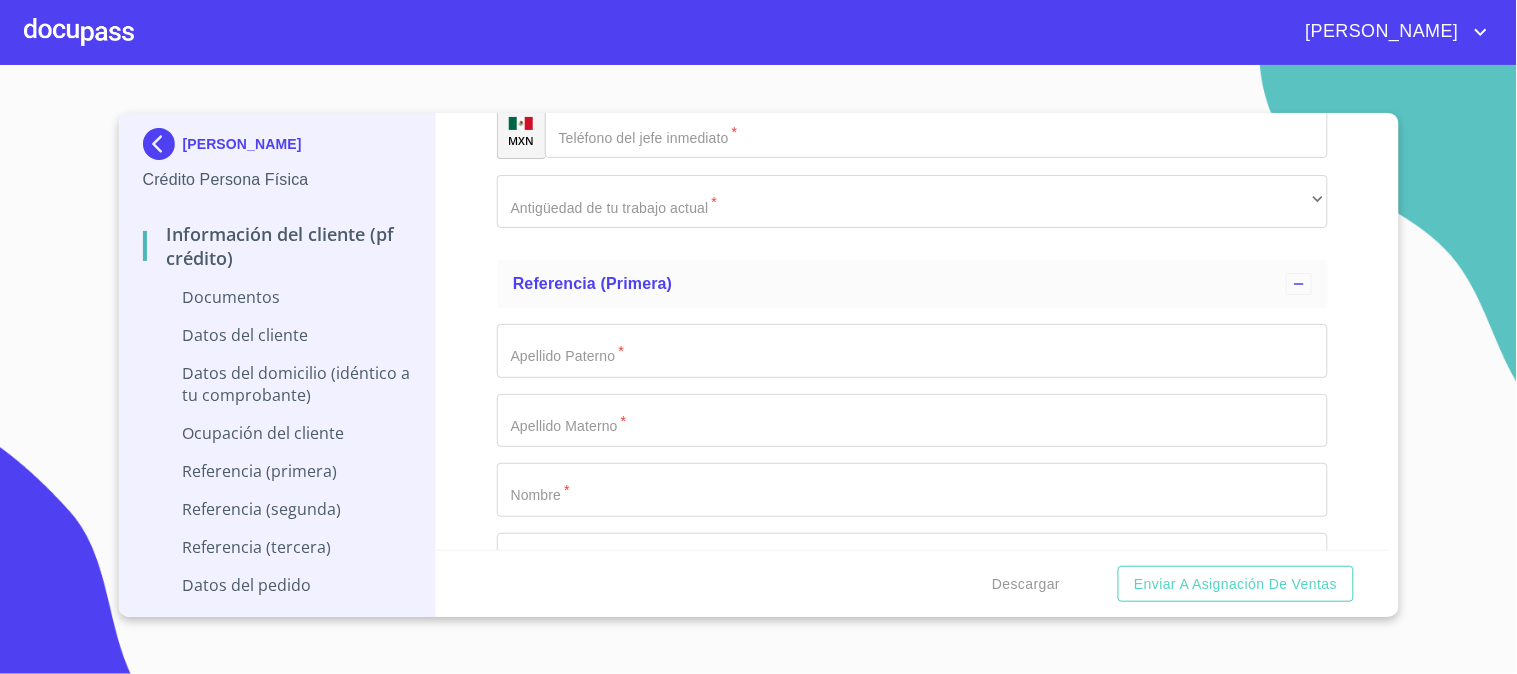 click on "Documento de identificación.   *" at bounding box center [889, -3033] 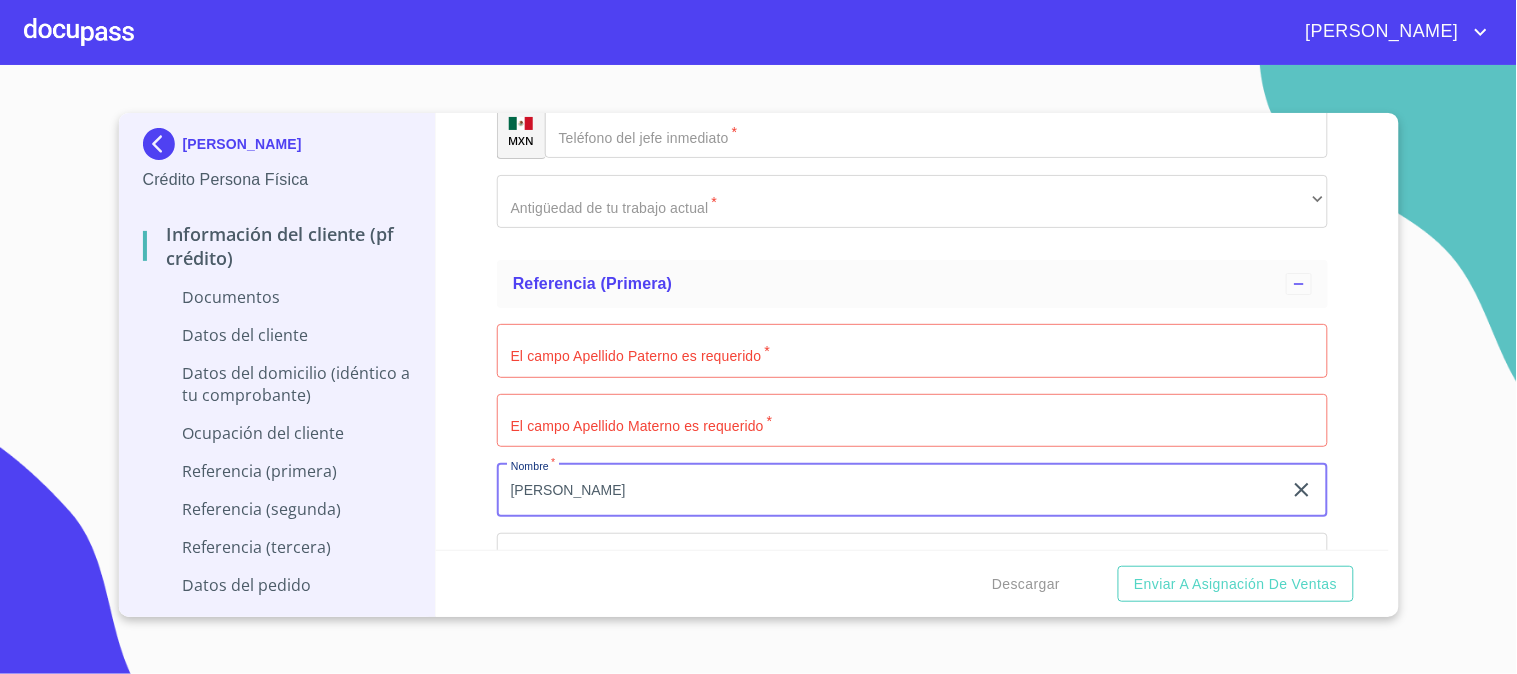 type on "[PERSON_NAME]" 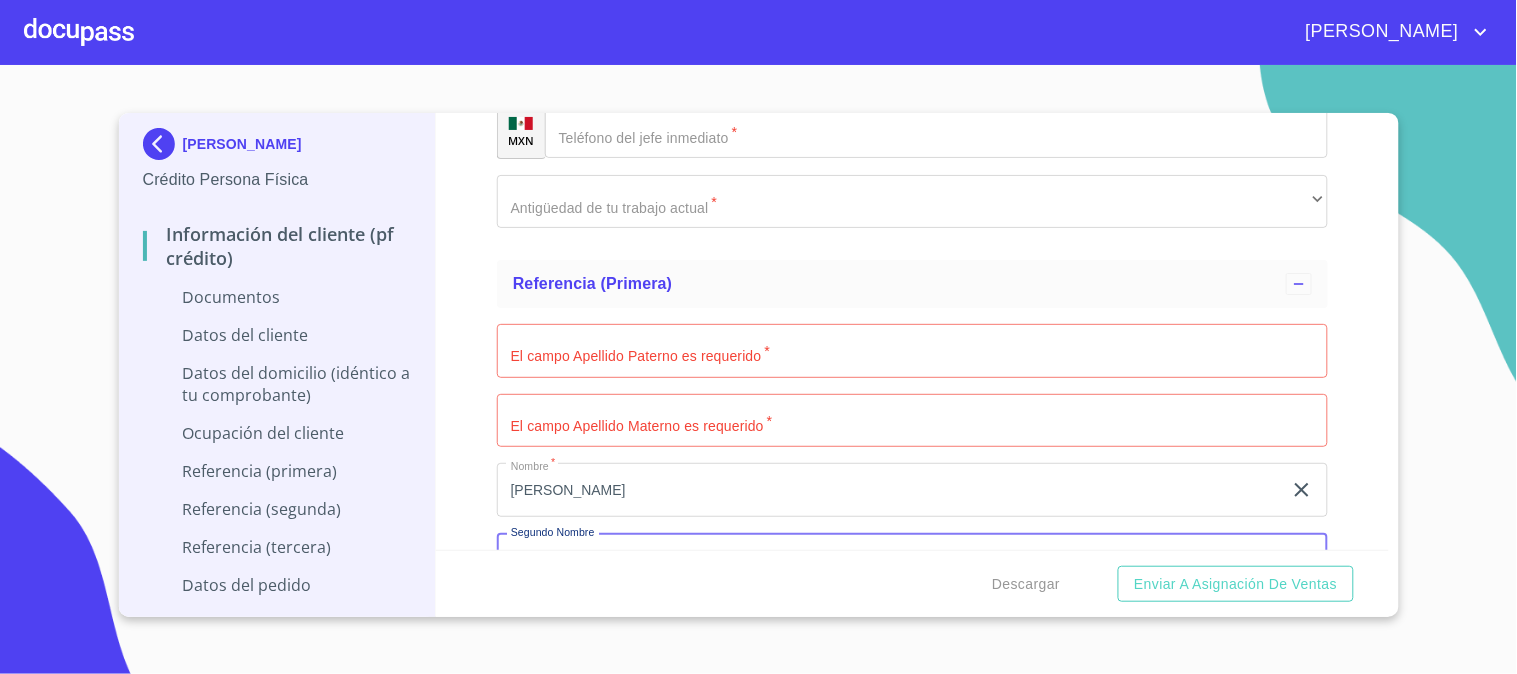 scroll, scrollTop: 5714, scrollLeft: 0, axis: vertical 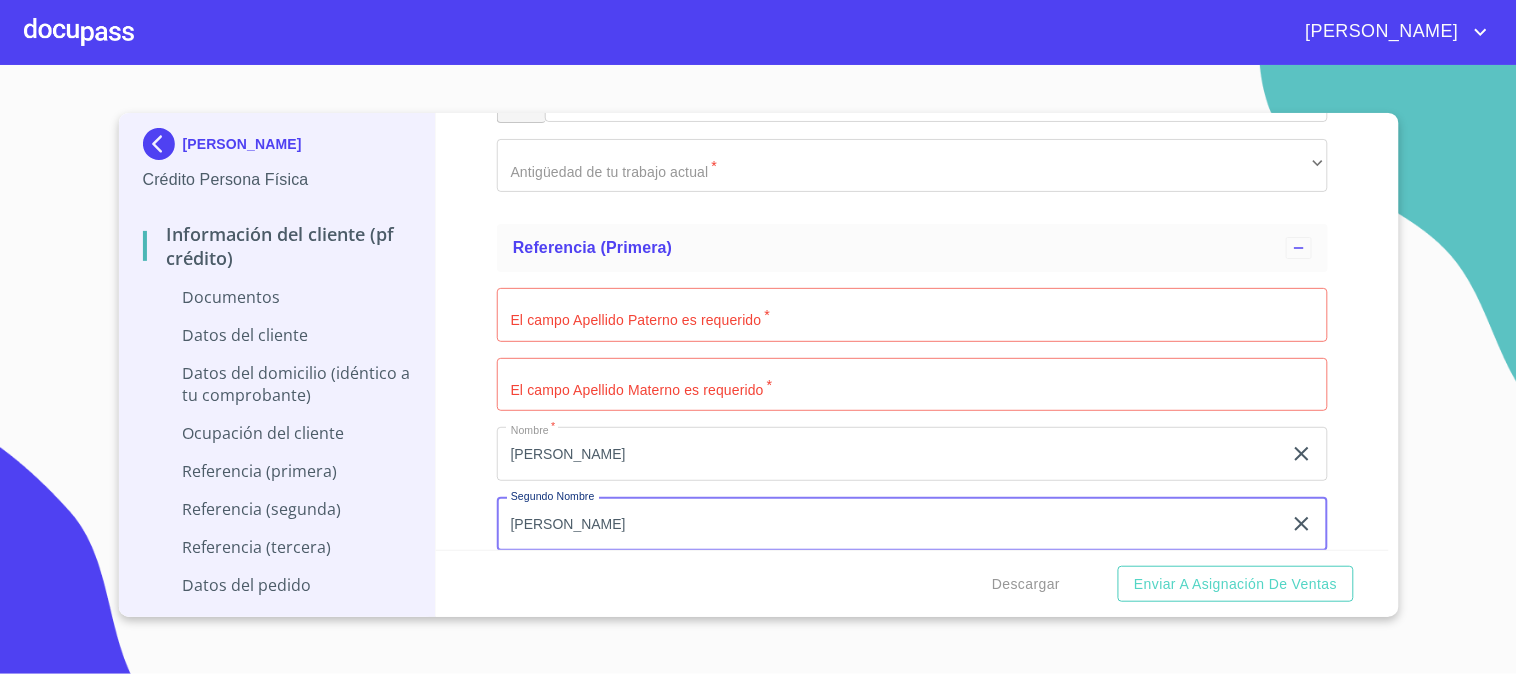 type on "[PERSON_NAME]" 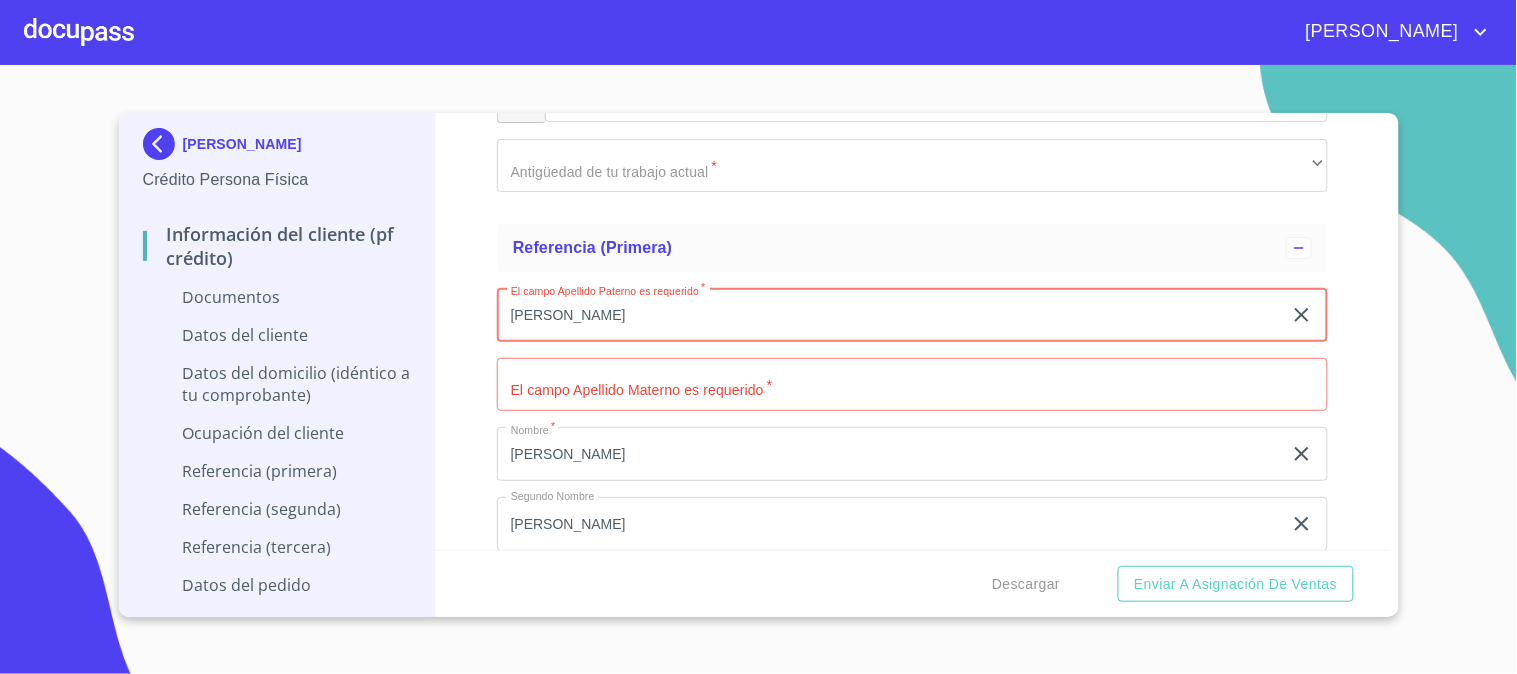 type on "[PERSON_NAME]" 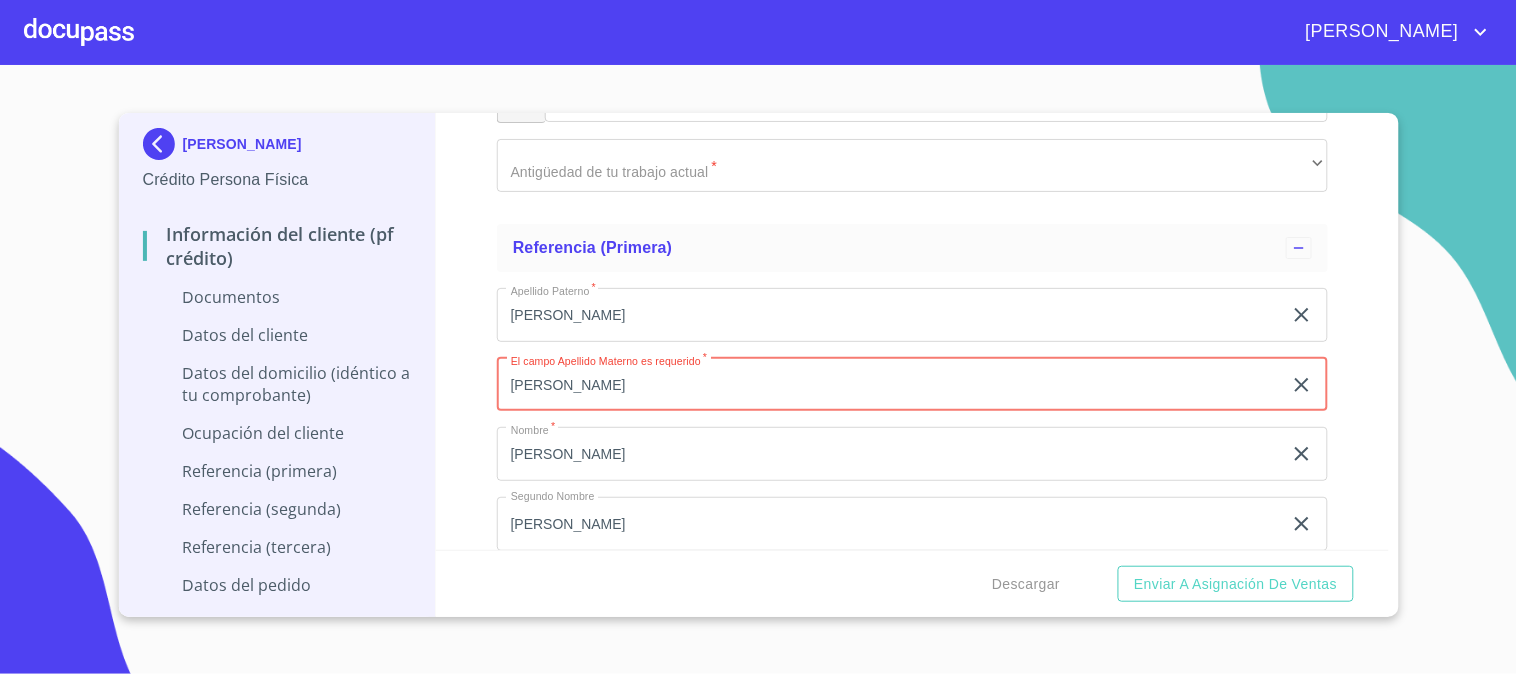 type on "[PERSON_NAME]" 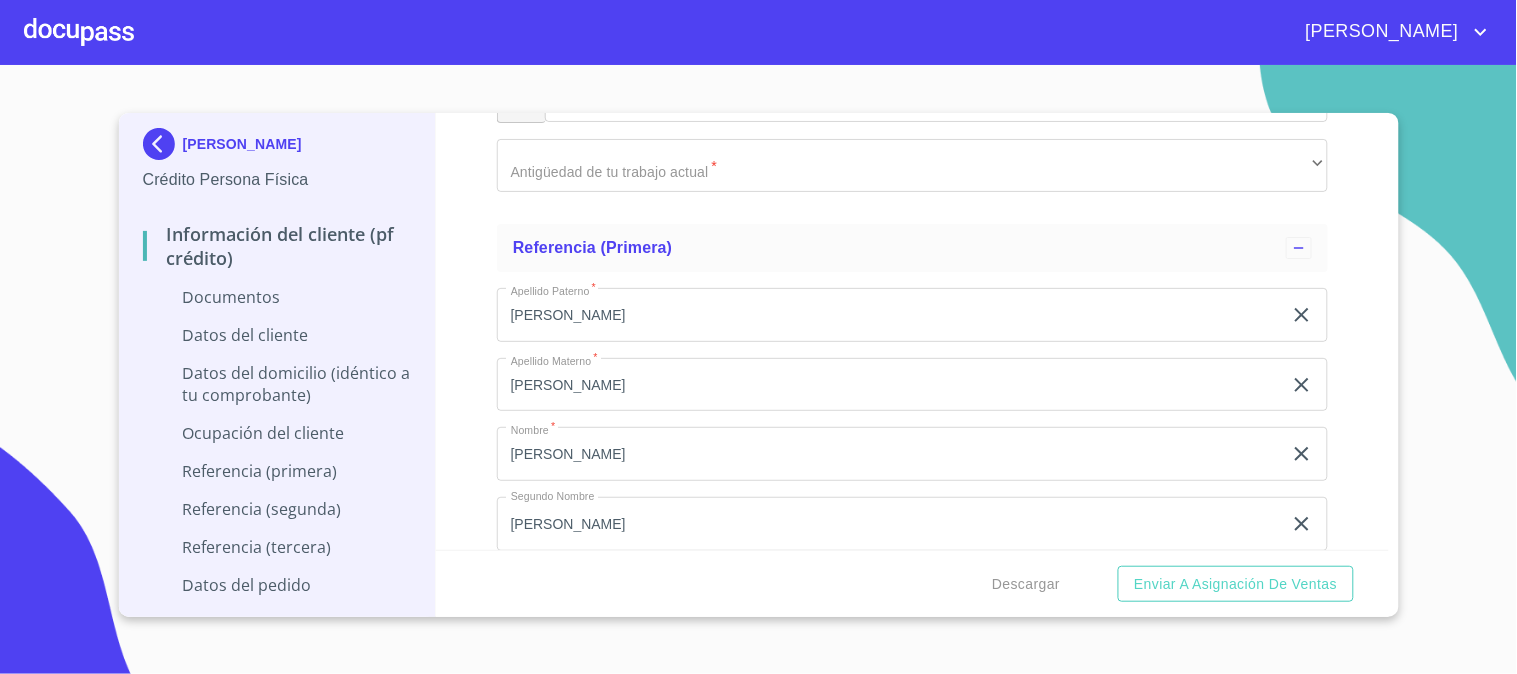 scroll, scrollTop: 5975, scrollLeft: 0, axis: vertical 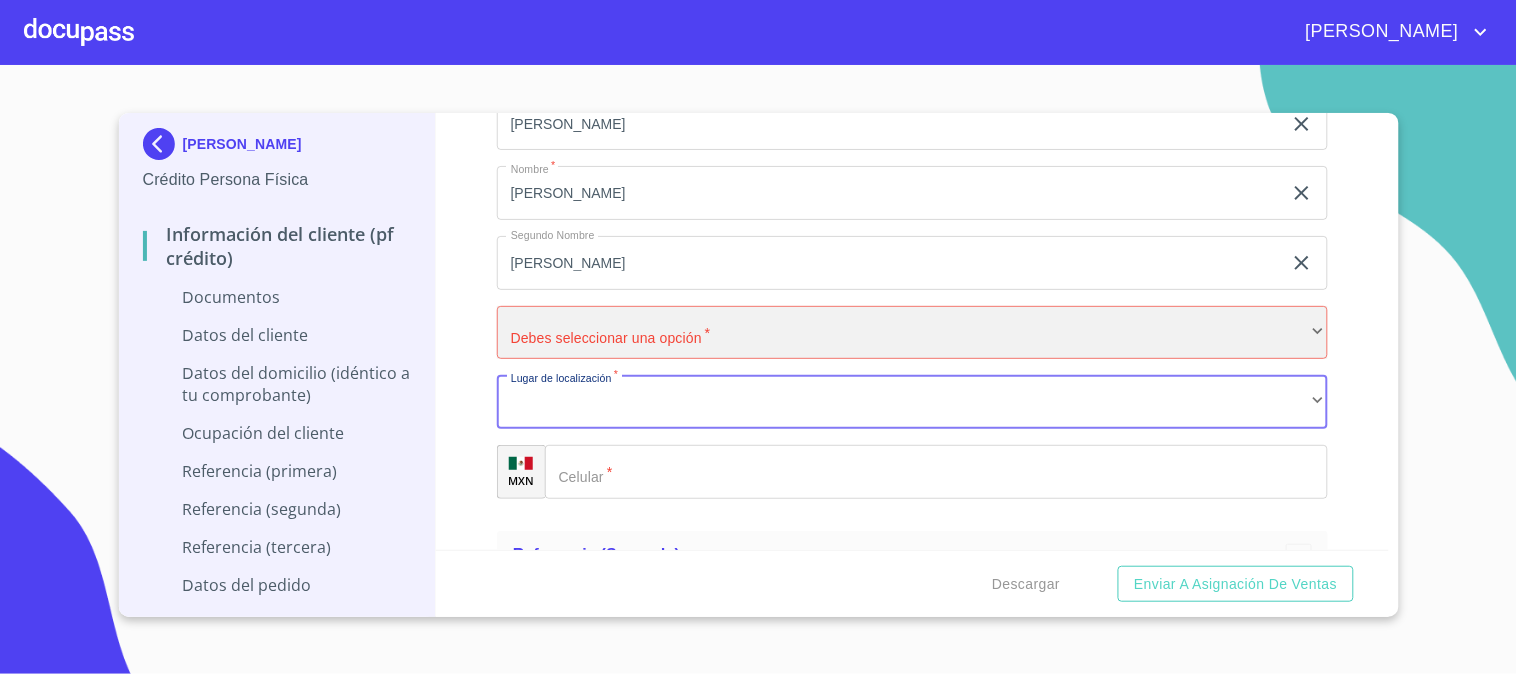 click on "​" at bounding box center [912, 333] 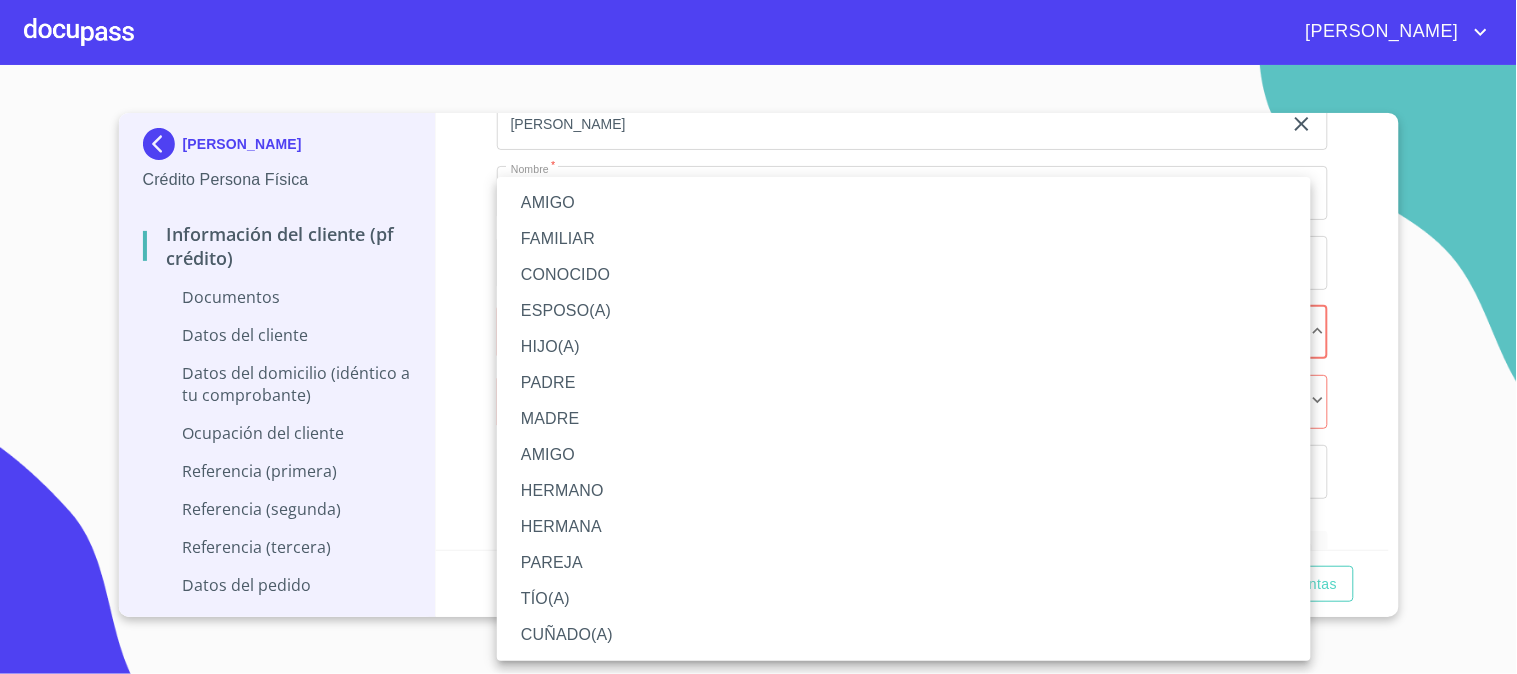 type 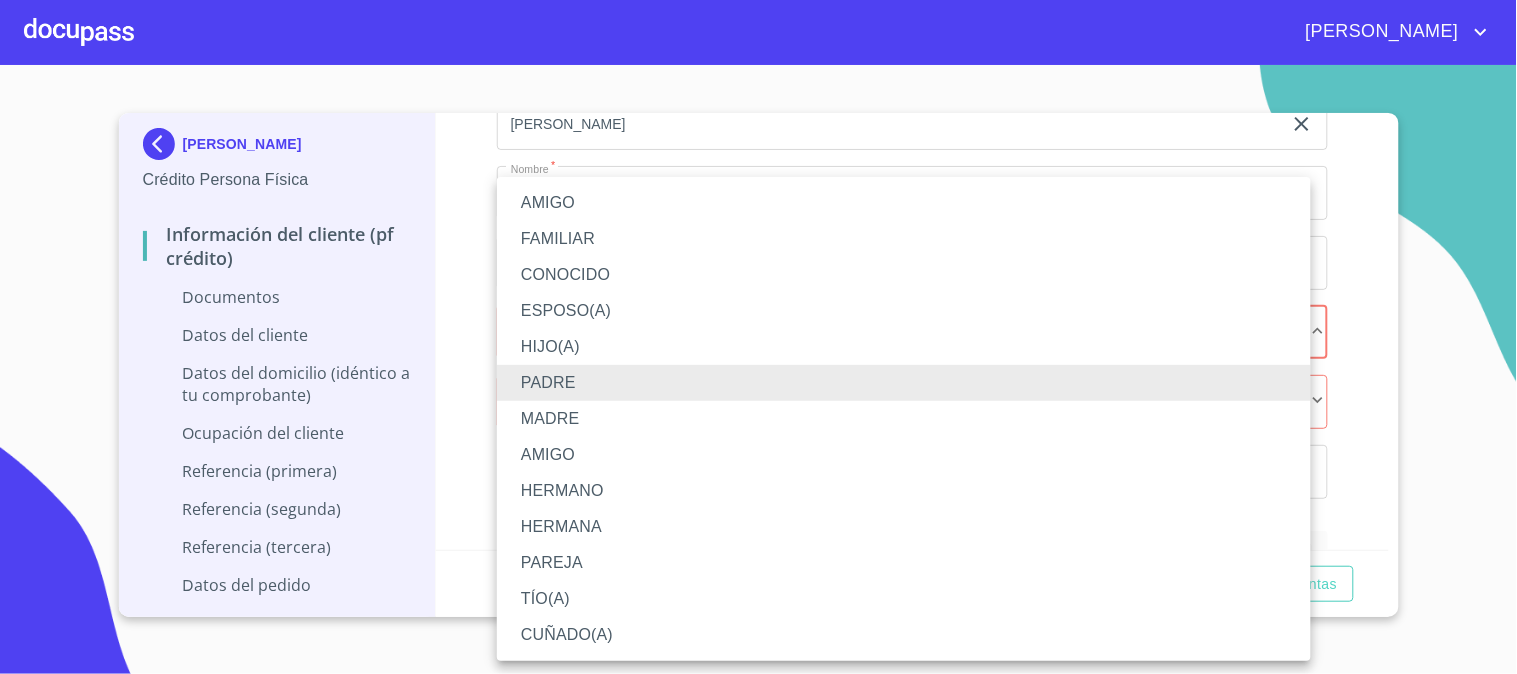 type 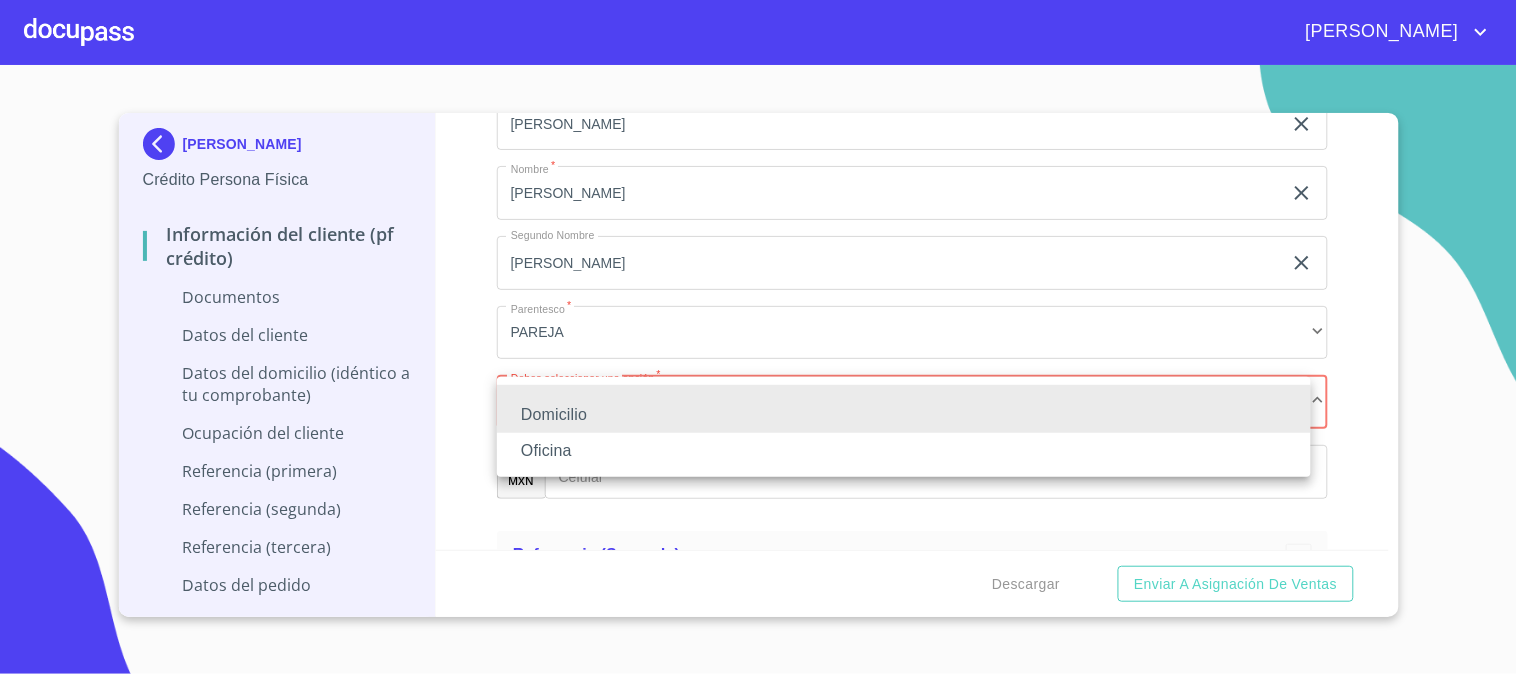 type 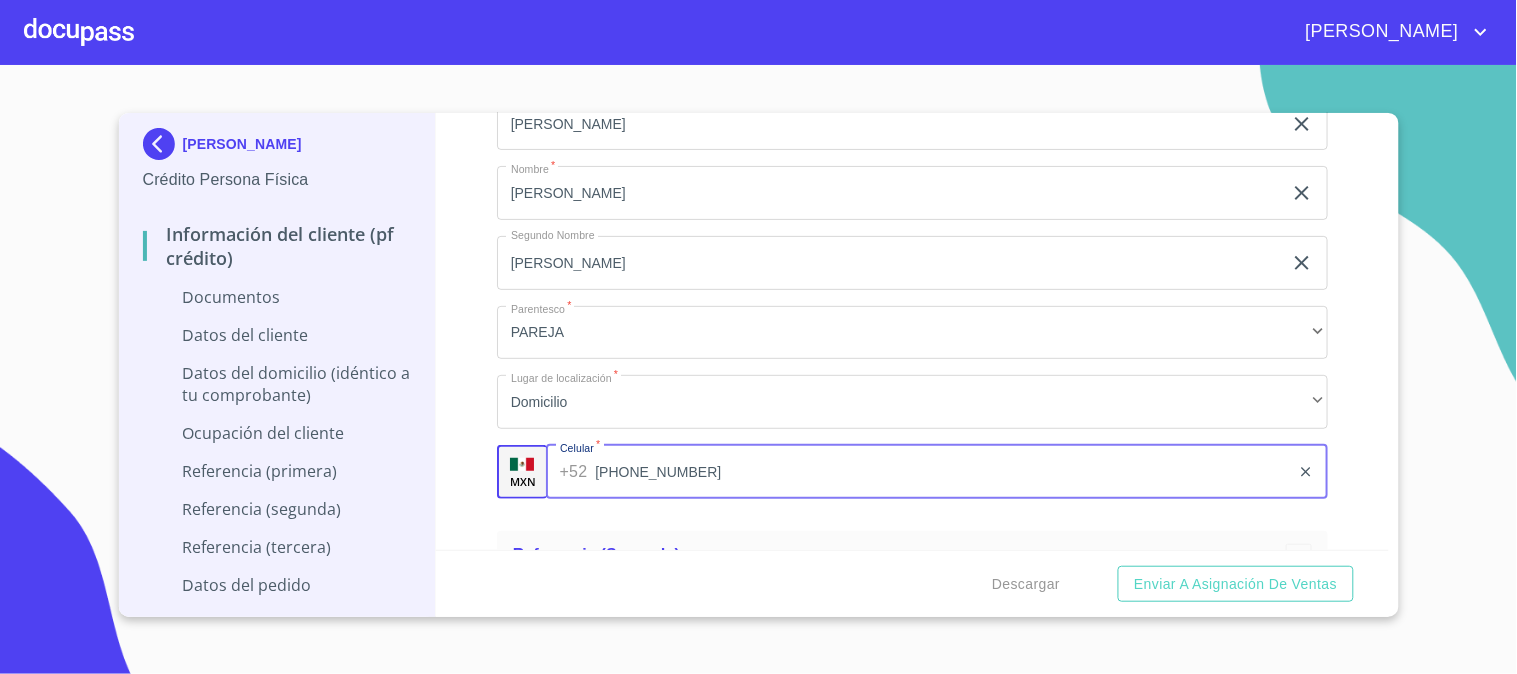 type on "[PHONE_NUMBER]" 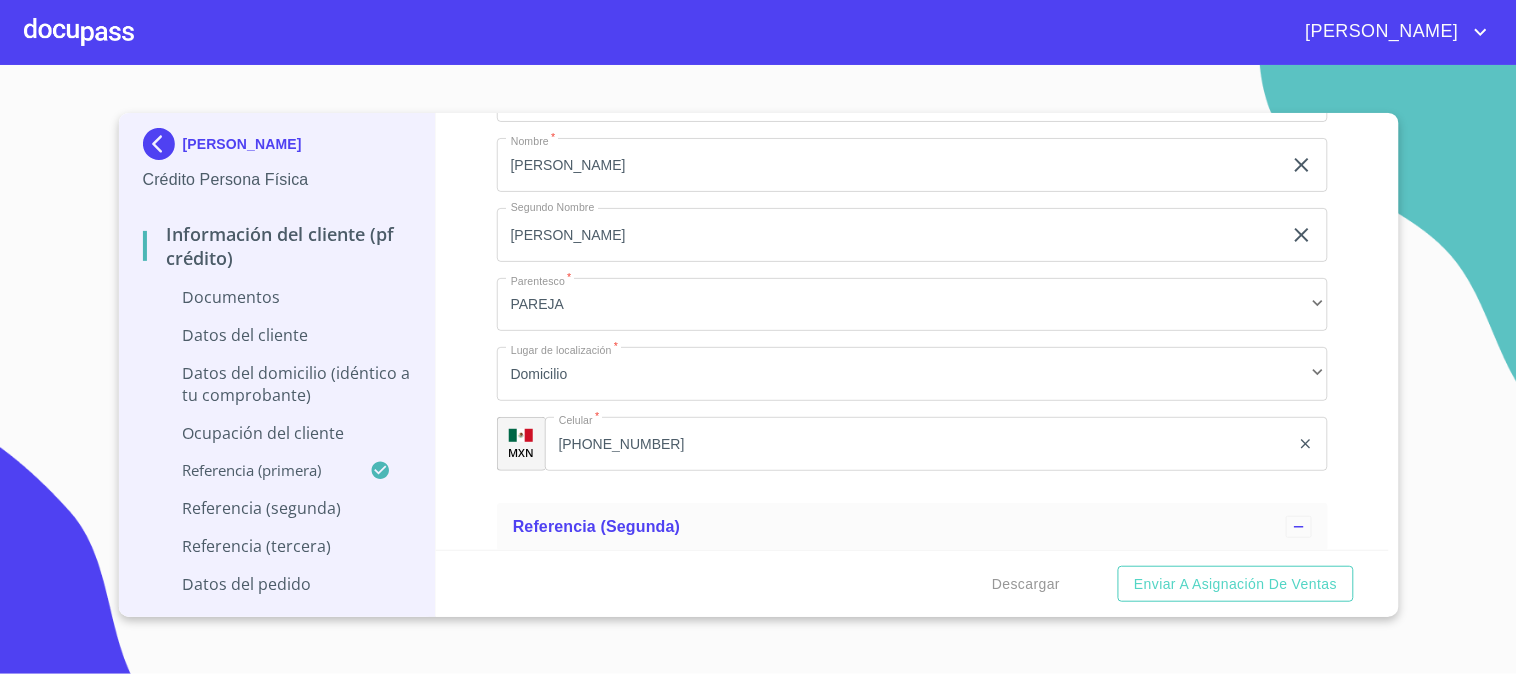 scroll, scrollTop: 6264, scrollLeft: 0, axis: vertical 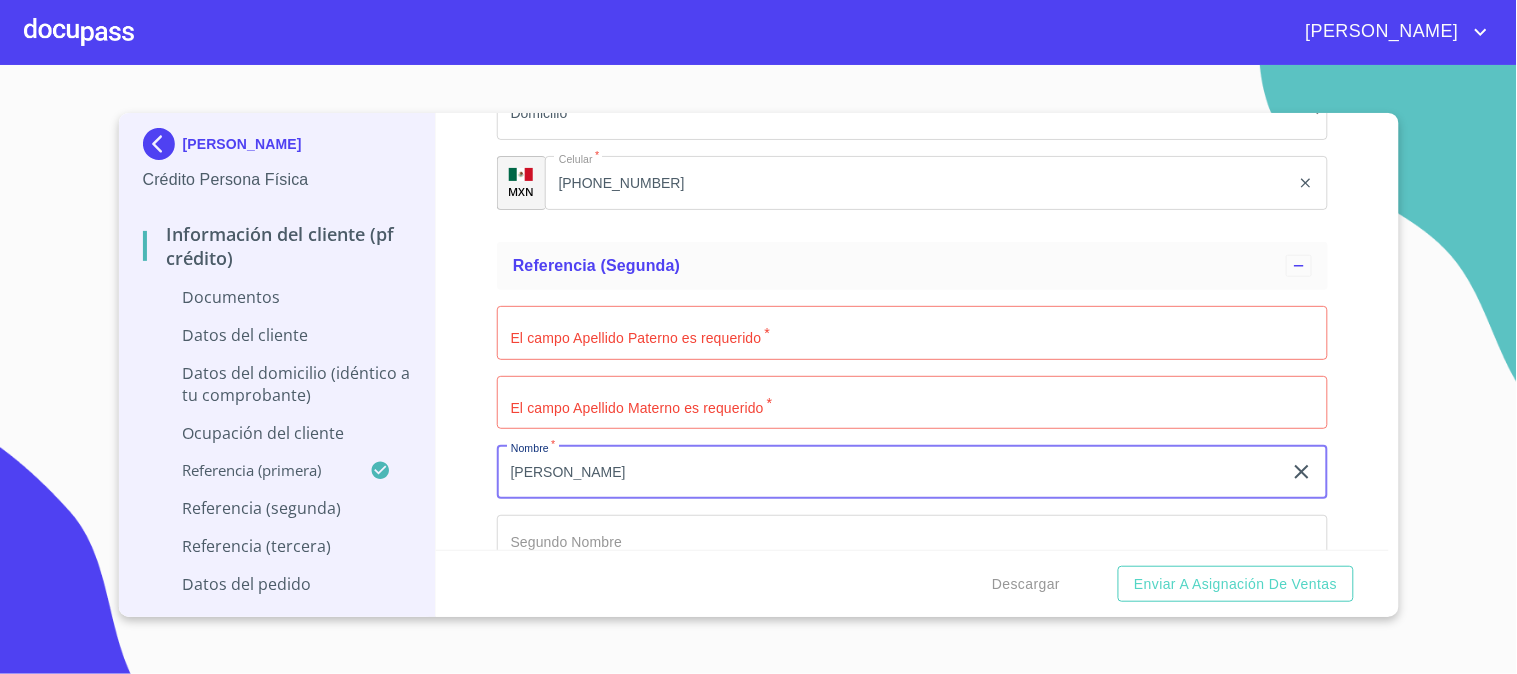 type on "[PERSON_NAME]" 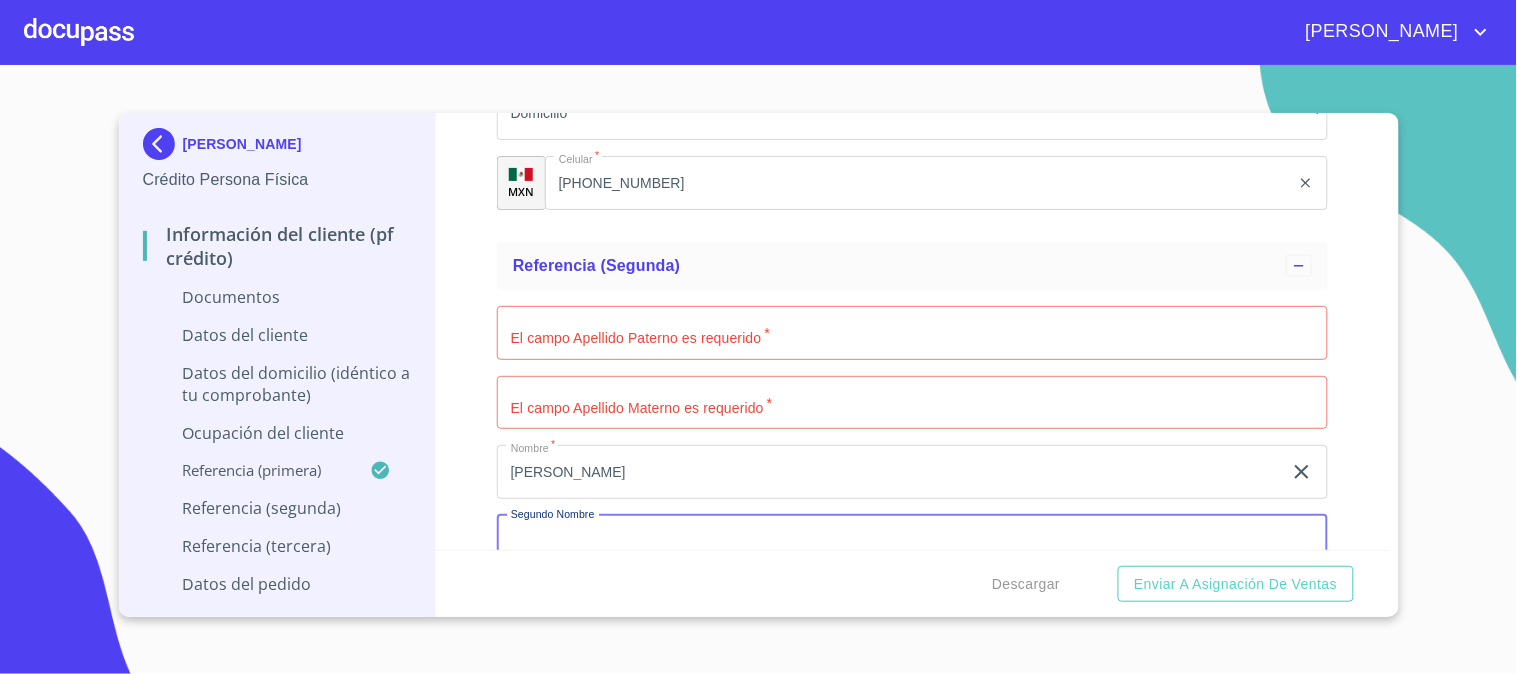 scroll, scrollTop: 6281, scrollLeft: 0, axis: vertical 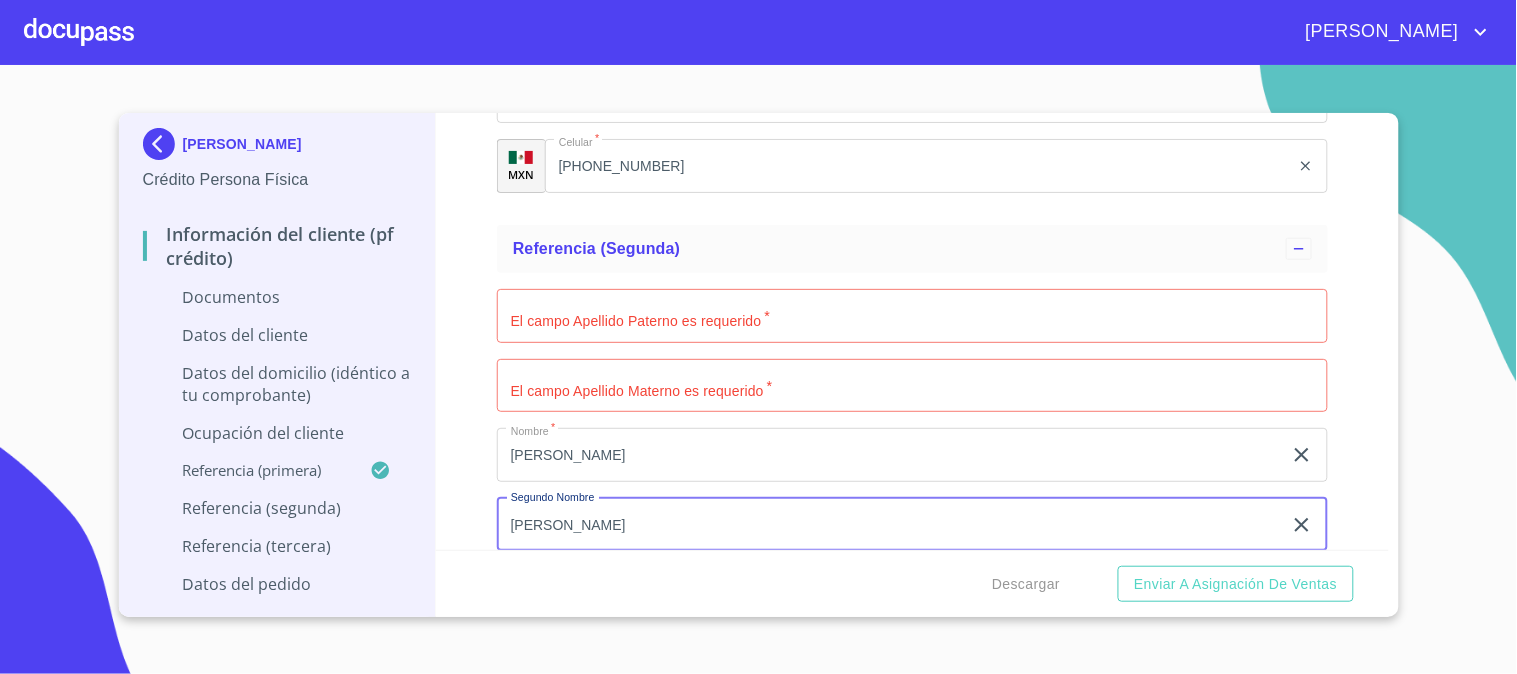 type on "[PERSON_NAME]" 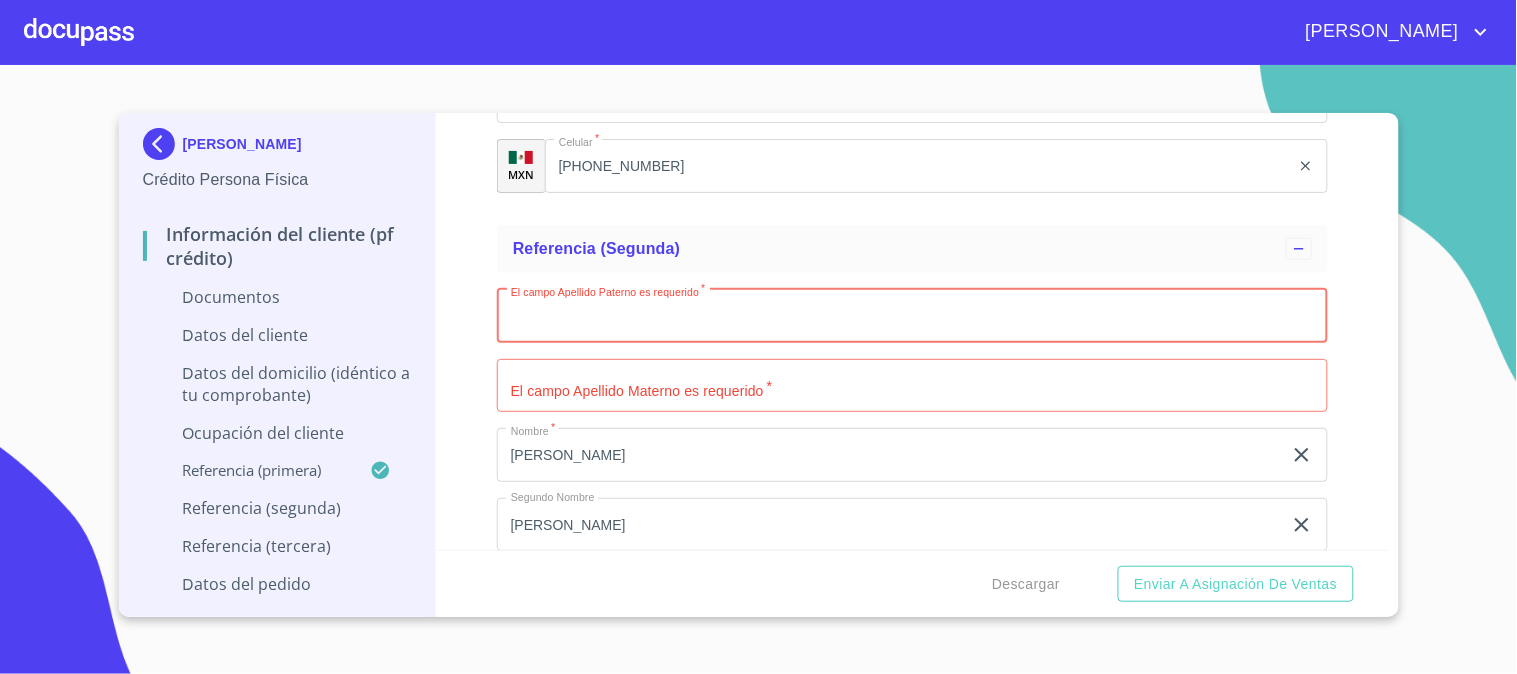 click on "Documento de identificación.   *" at bounding box center [912, 316] 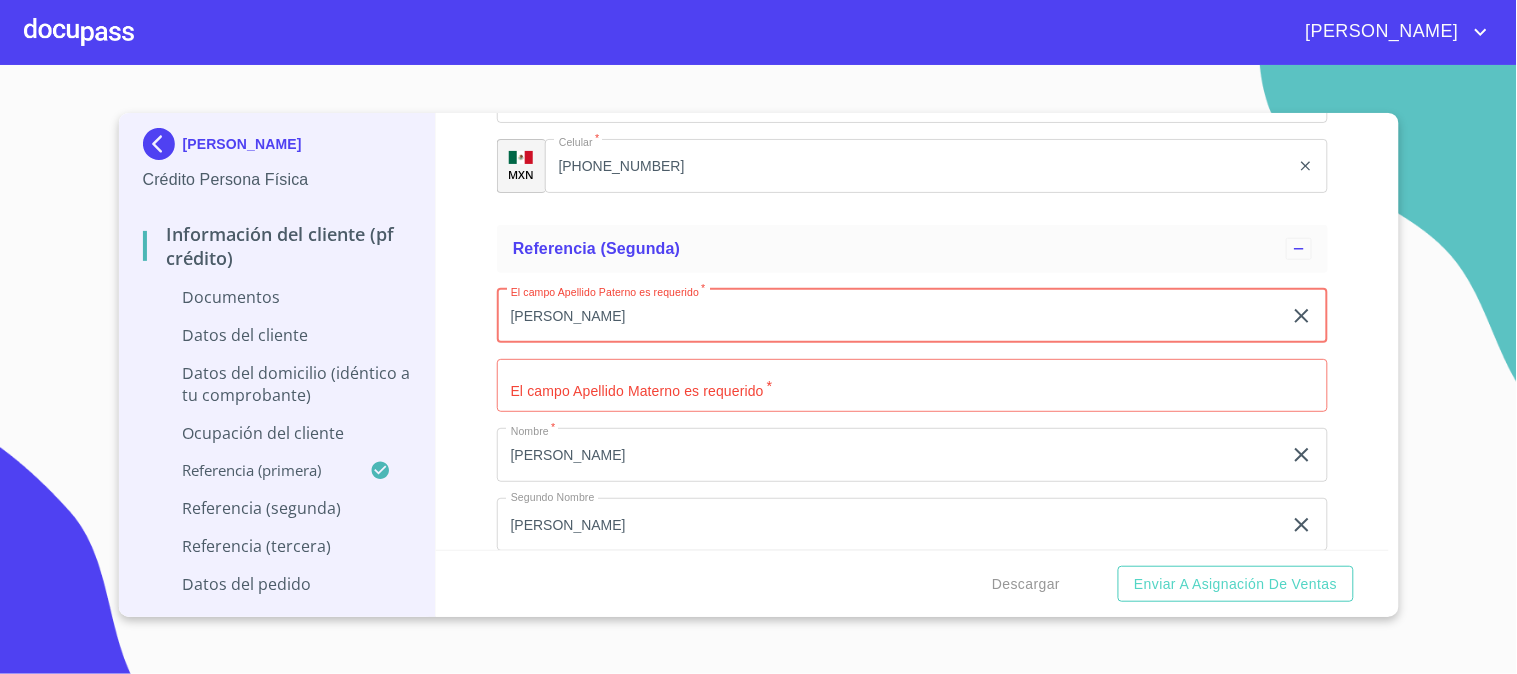 type on "[PERSON_NAME]" 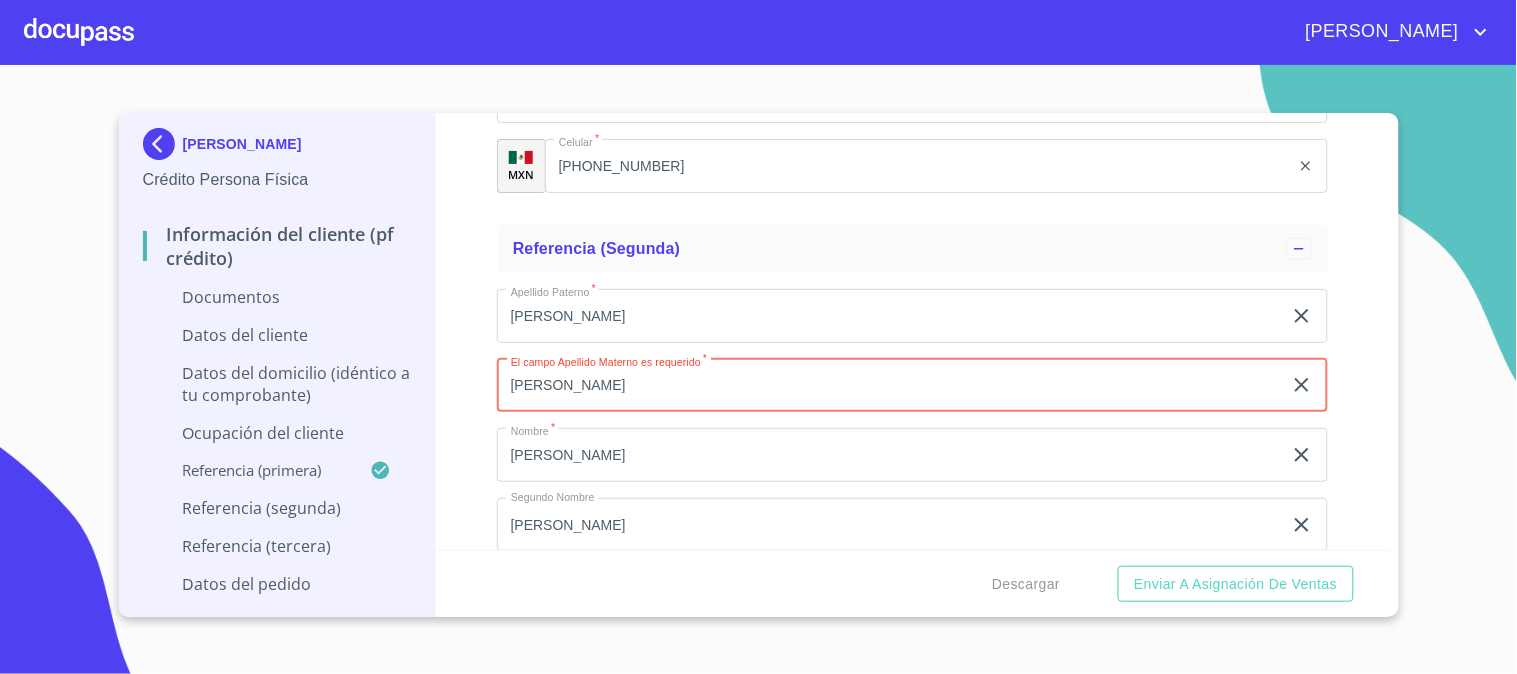 type on "[PERSON_NAME]" 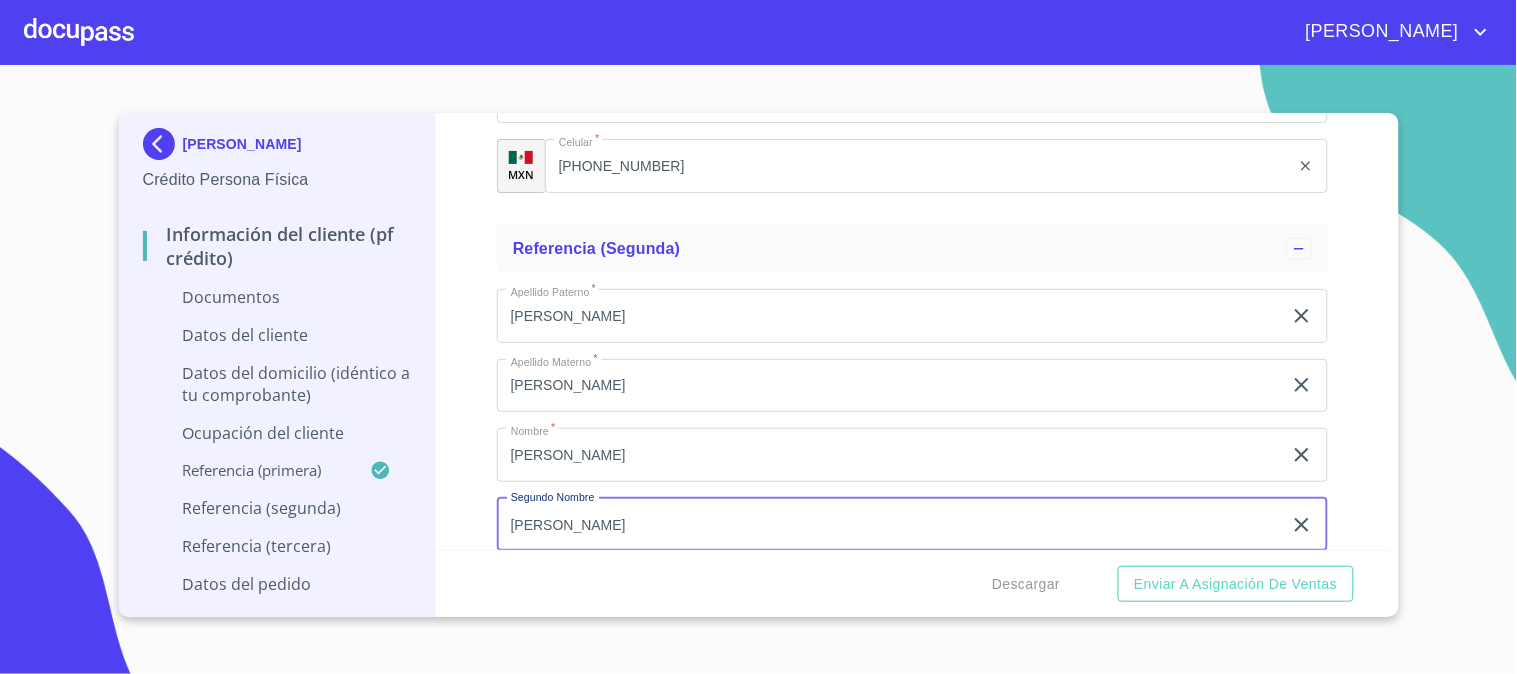 scroll, scrollTop: 6542, scrollLeft: 0, axis: vertical 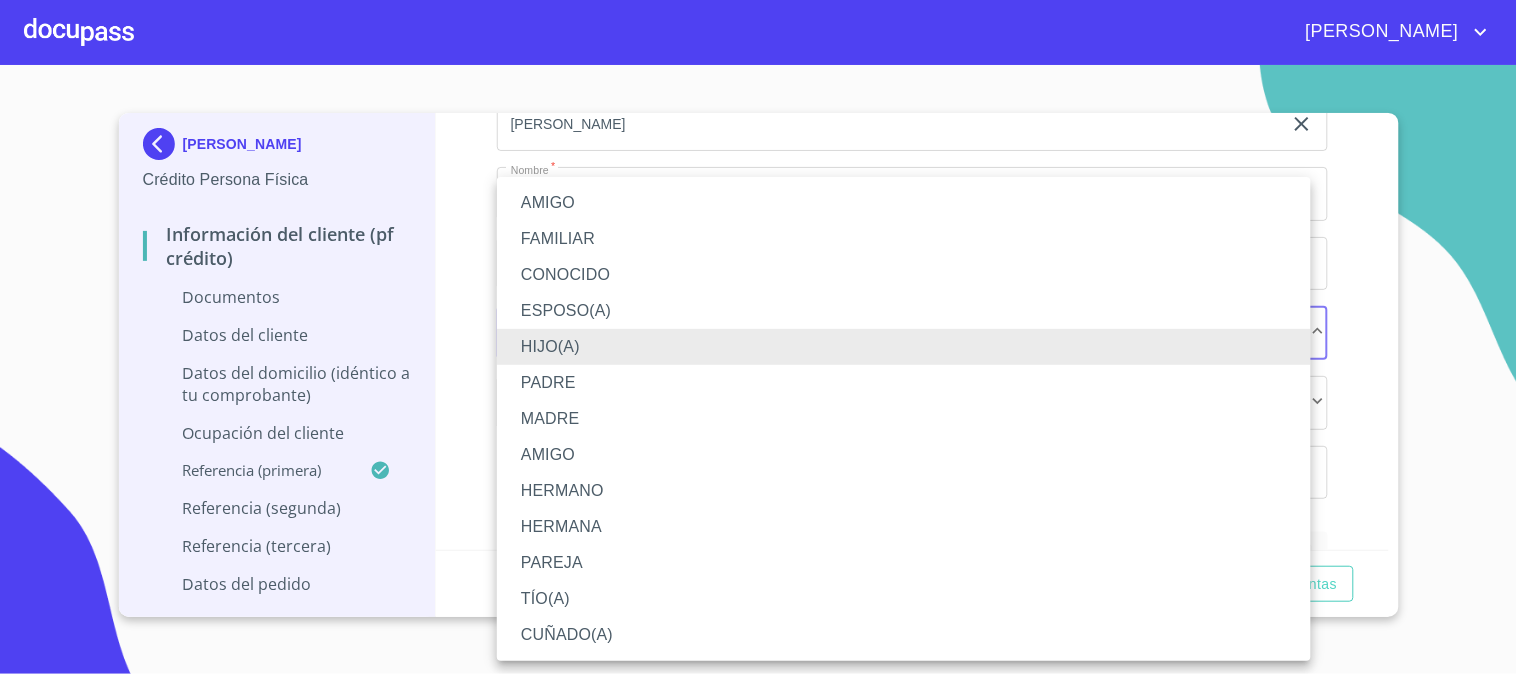 type 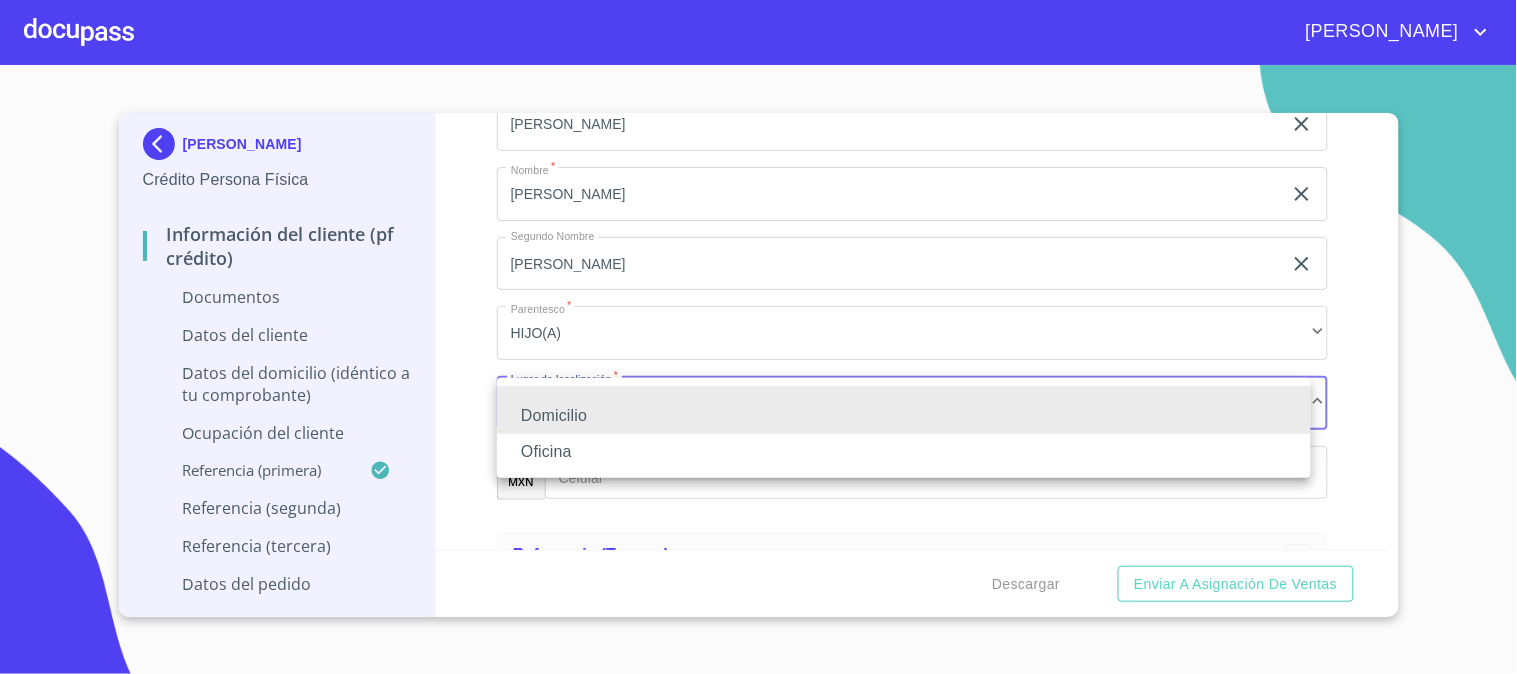 type 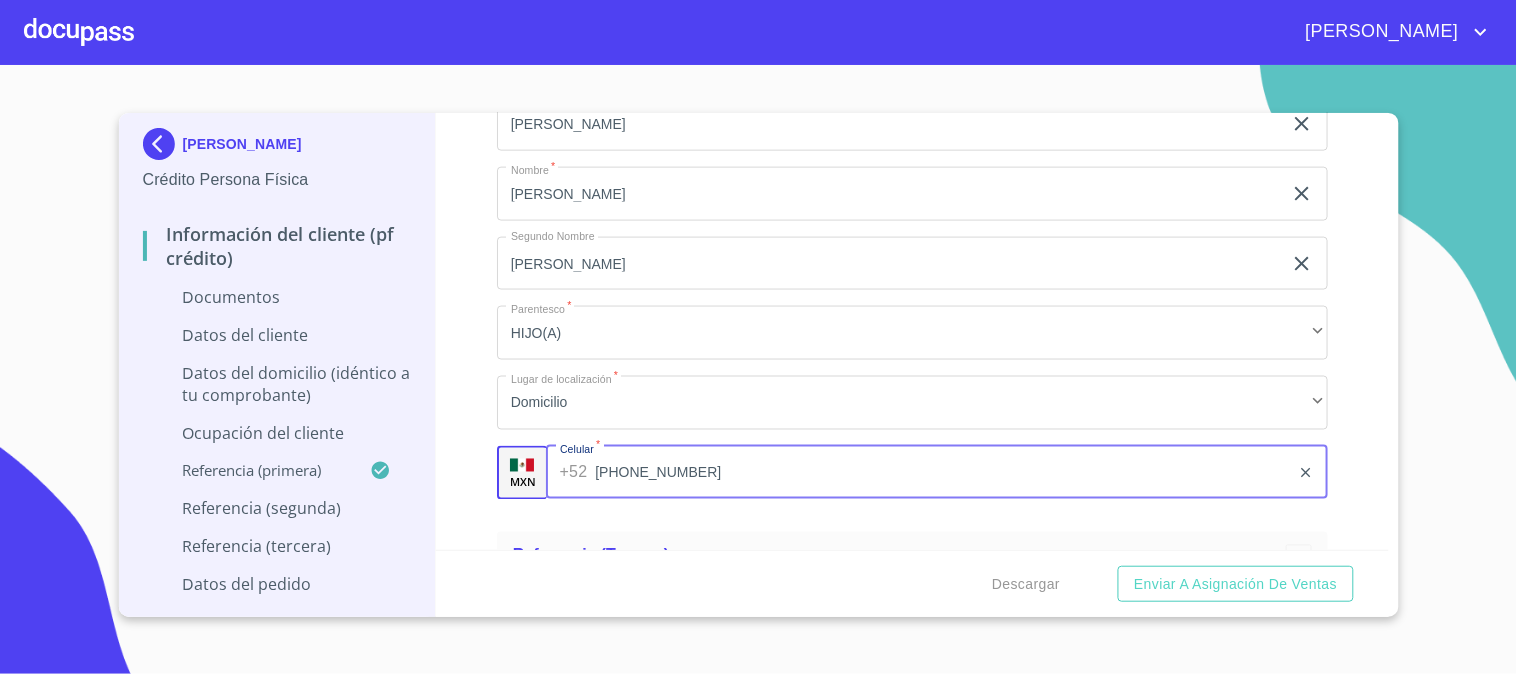 type on "[PHONE_NUMBER]" 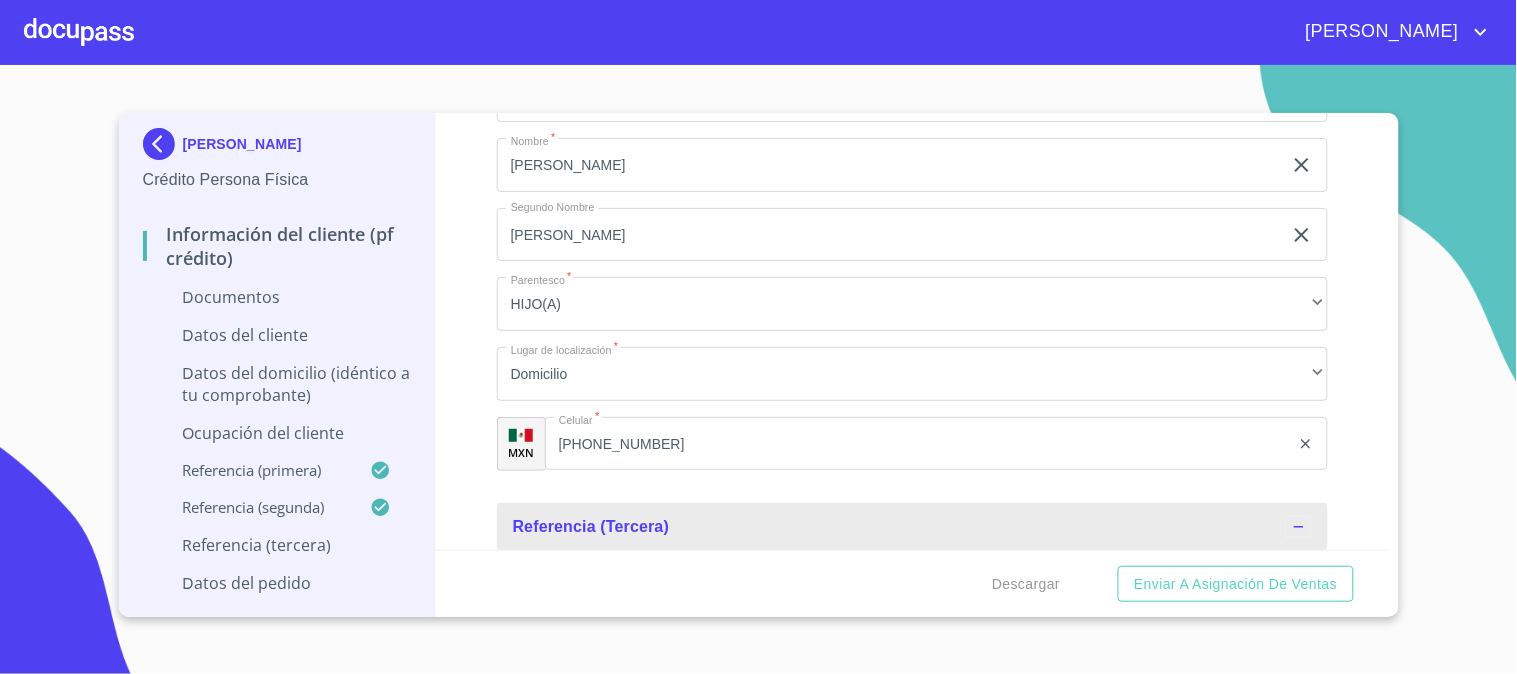 scroll, scrollTop: 6832, scrollLeft: 0, axis: vertical 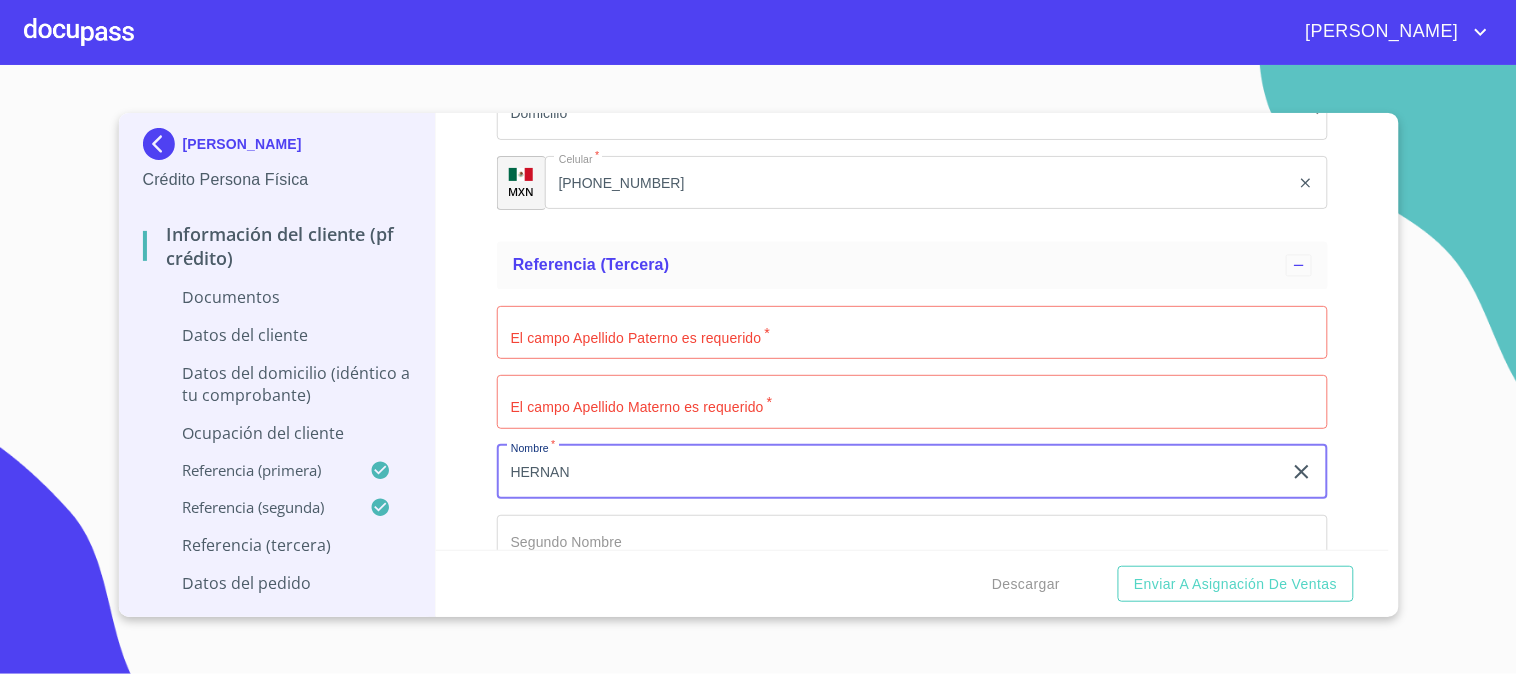 type on "HERNAN" 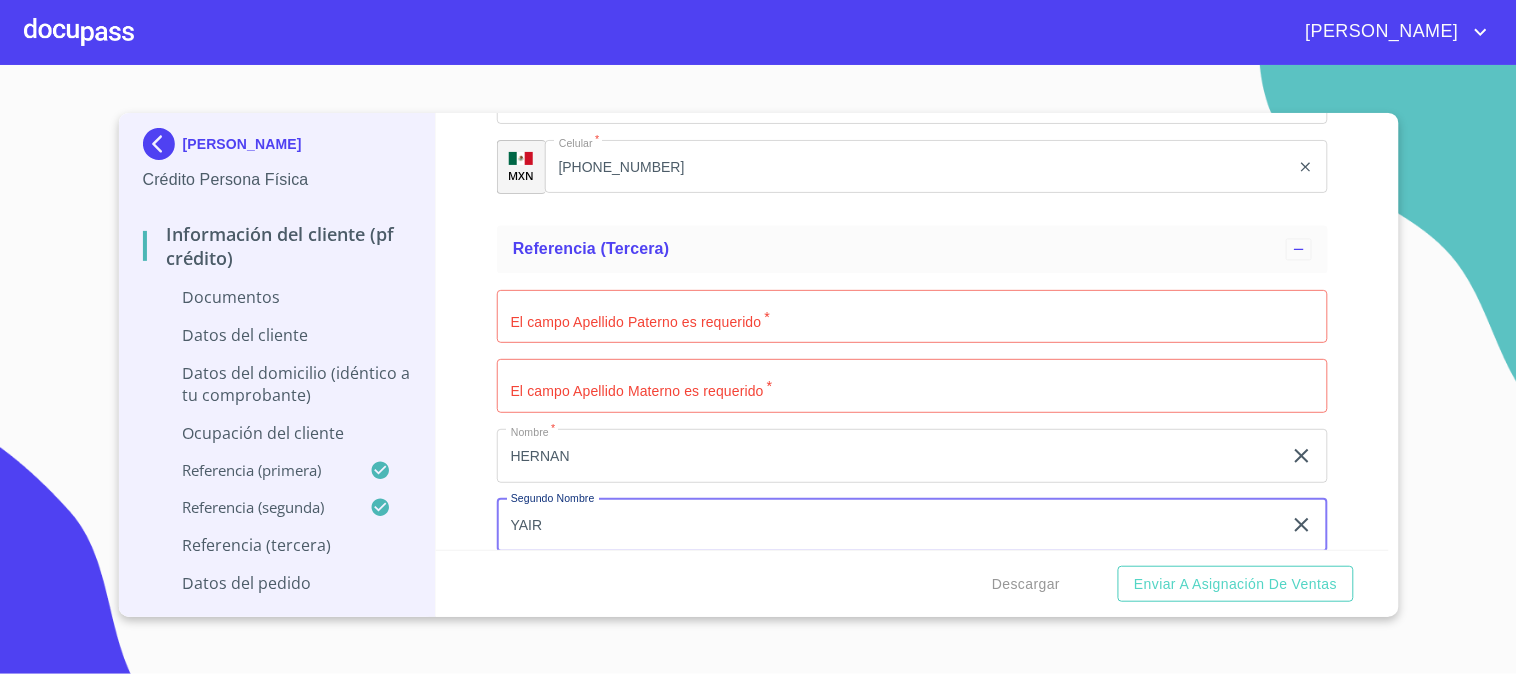 type on "YAIR" 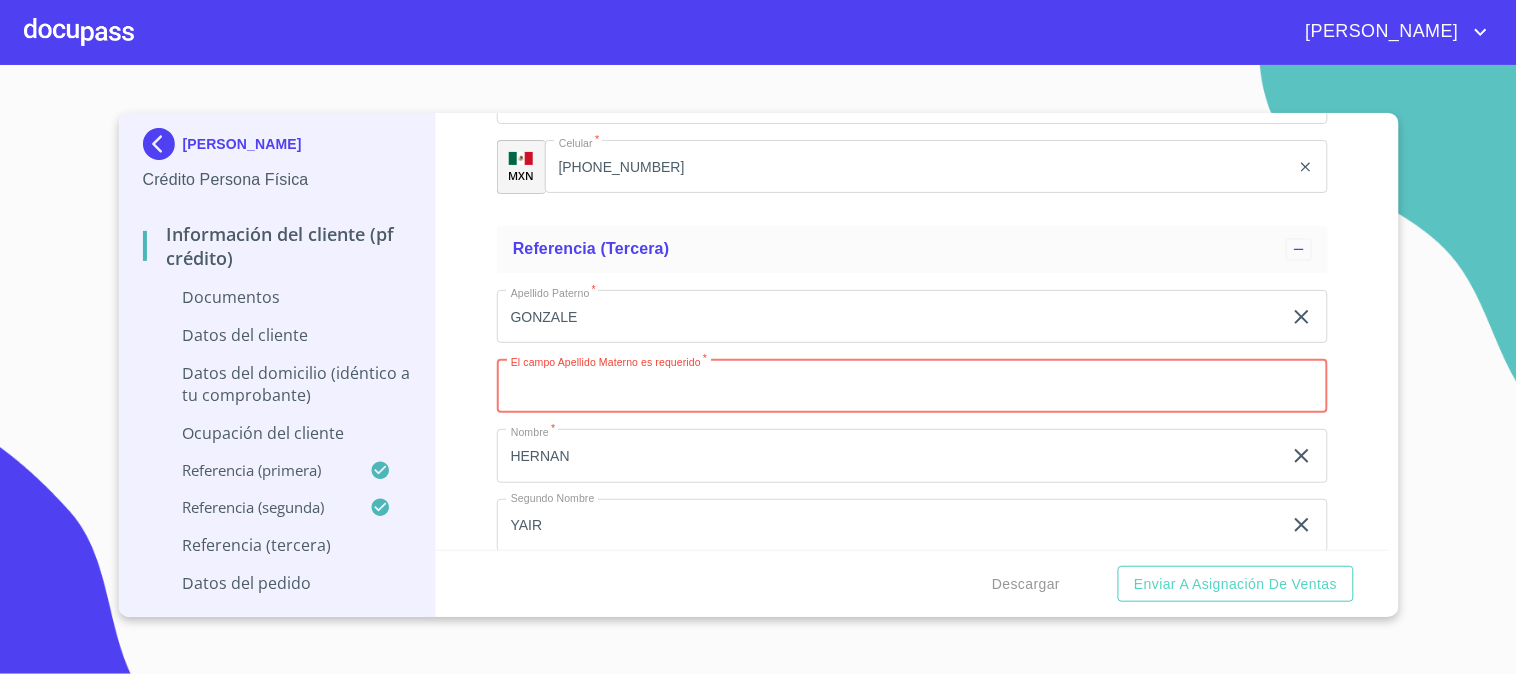 click on "GONZALE" at bounding box center (889, -4203) 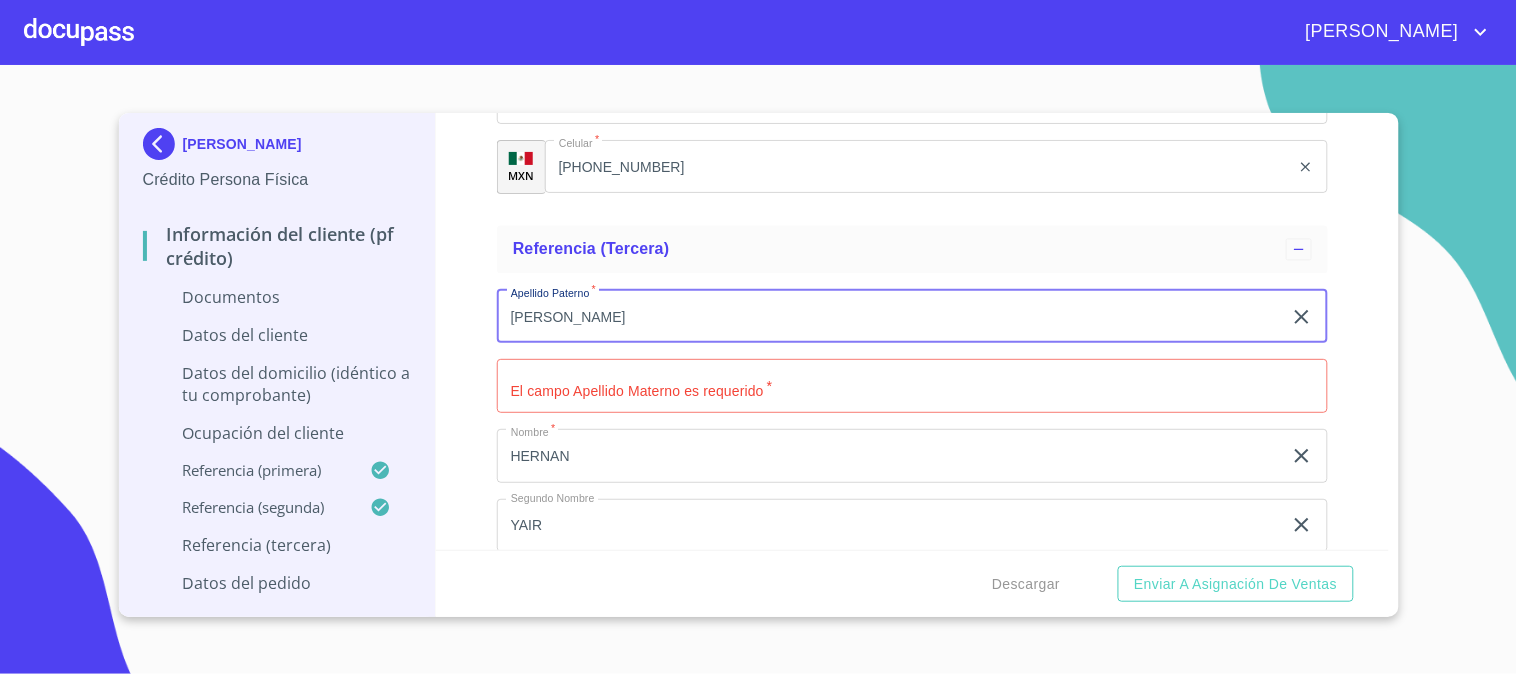 type on "[PERSON_NAME]" 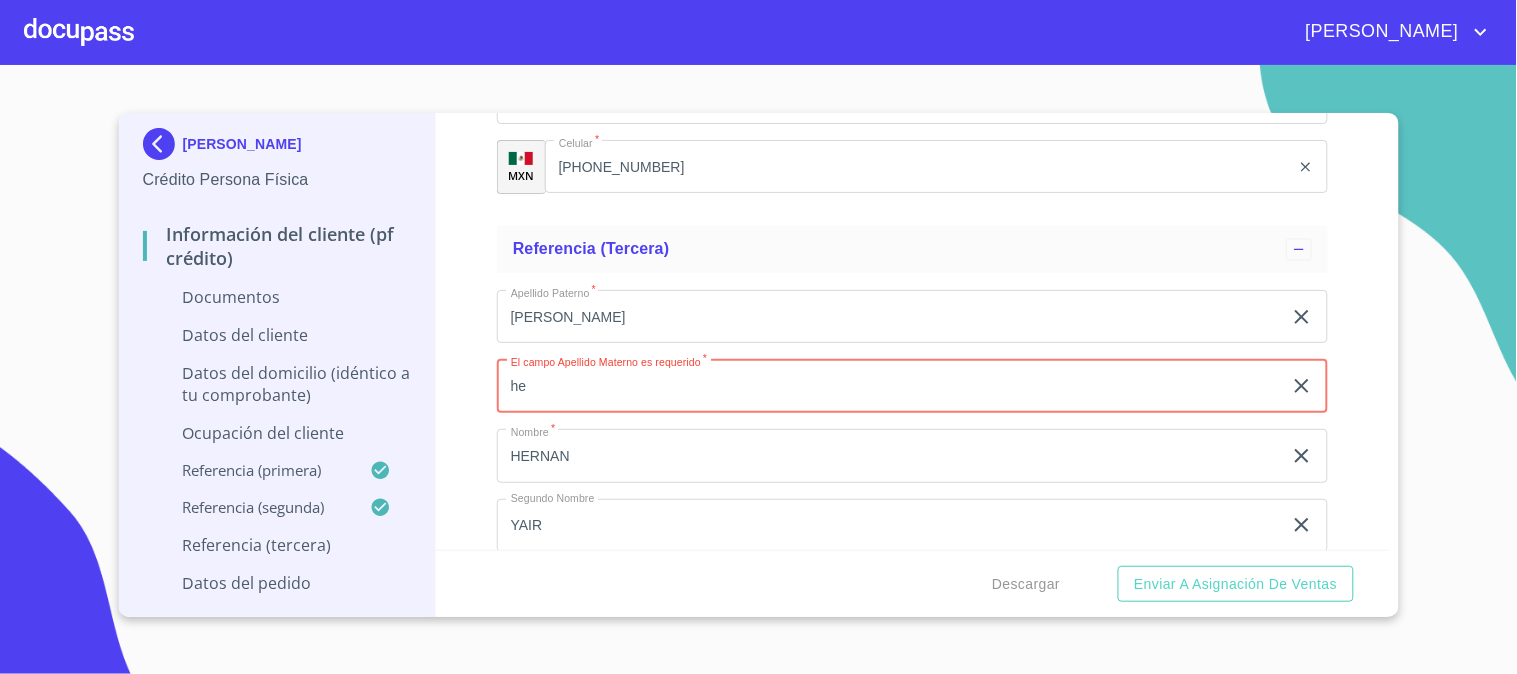 type on "h" 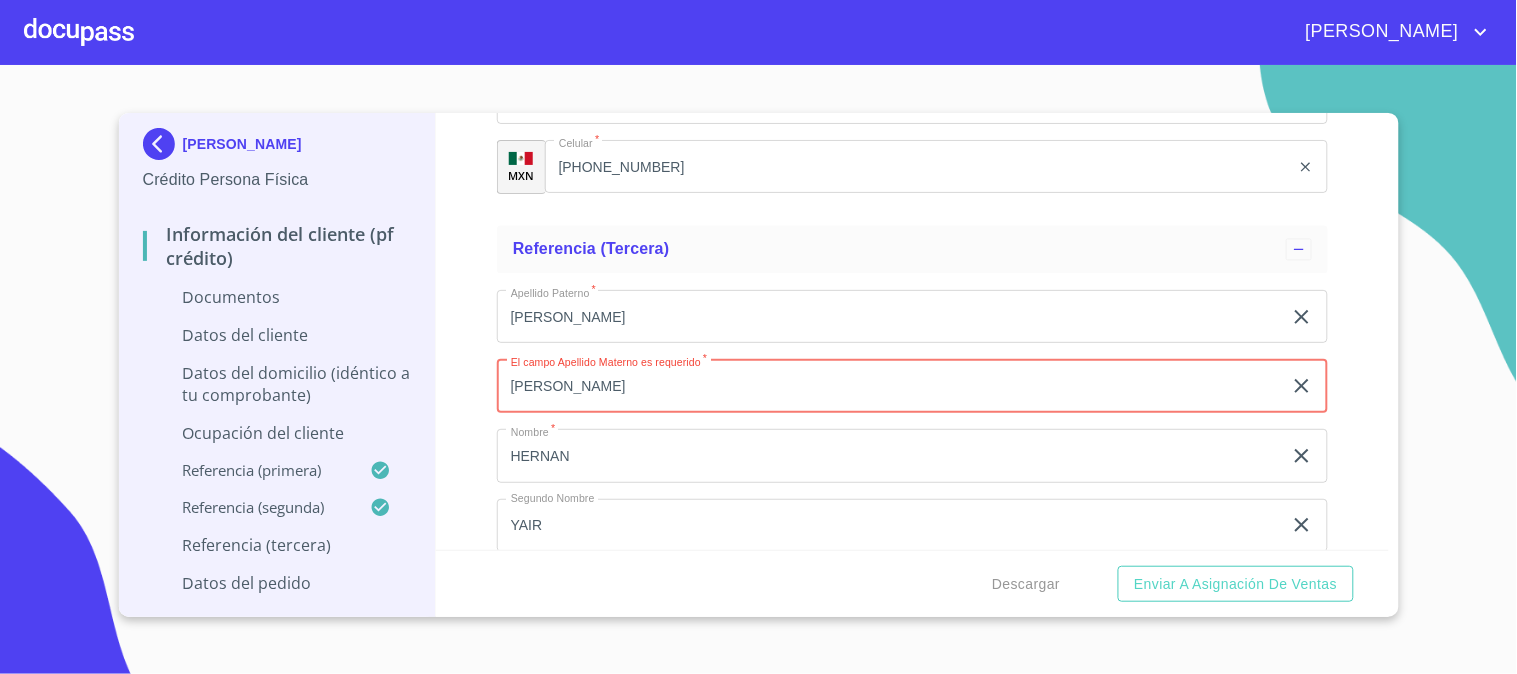 type on "[PERSON_NAME]" 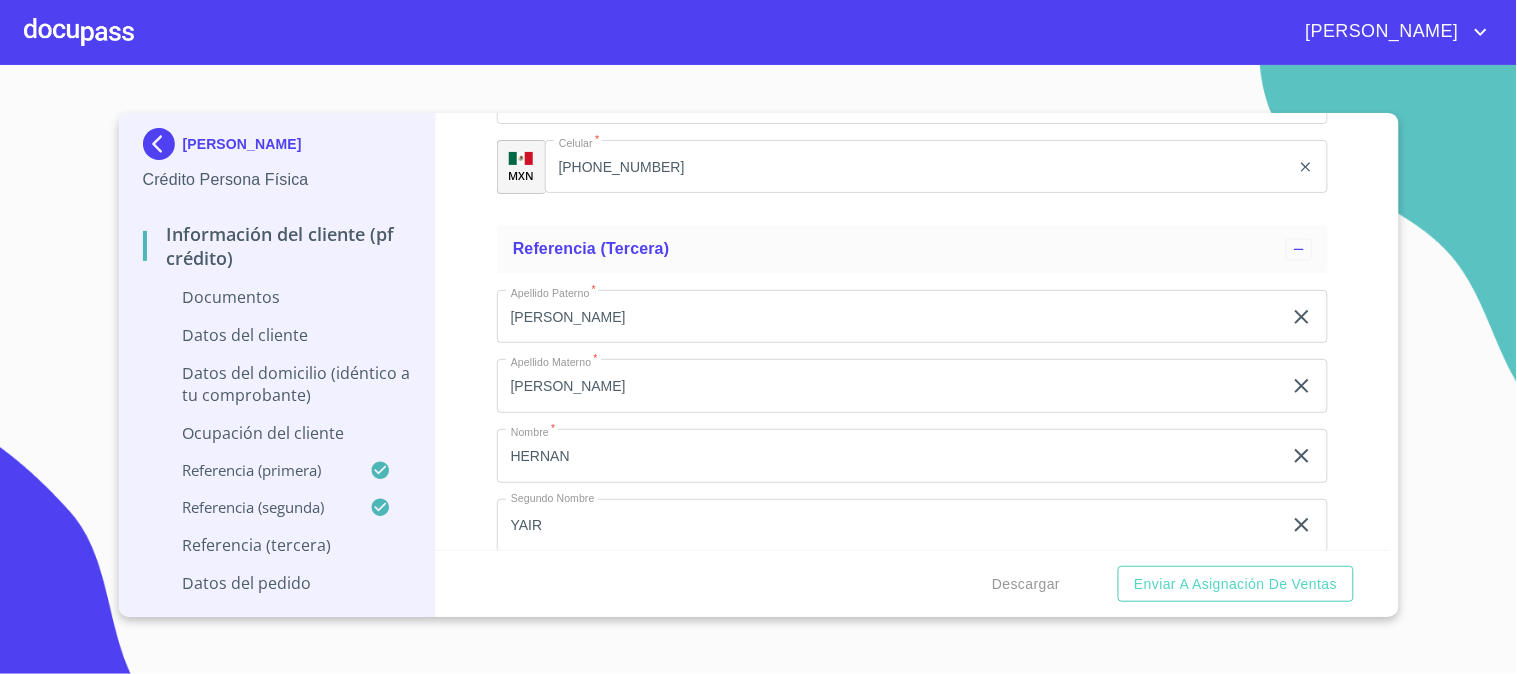 scroll, scrollTop: 7110, scrollLeft: 0, axis: vertical 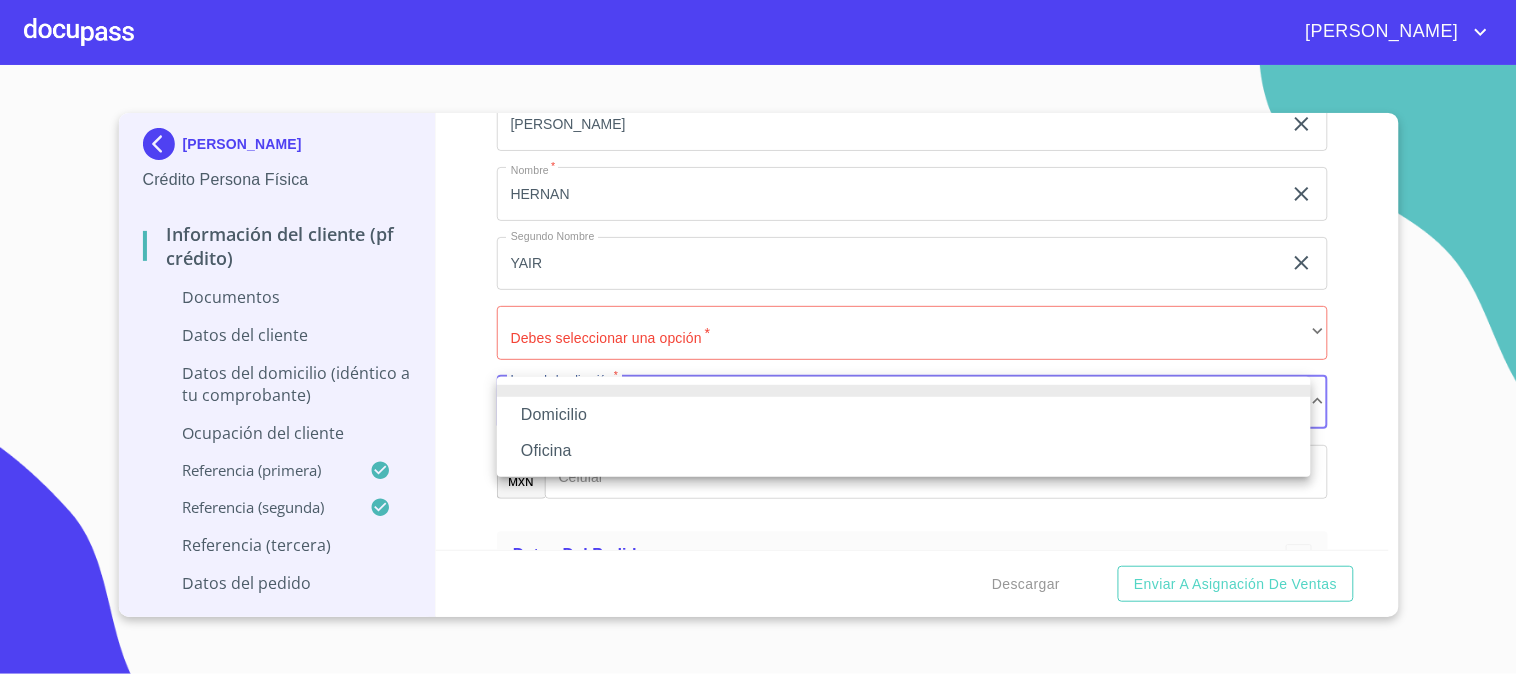type 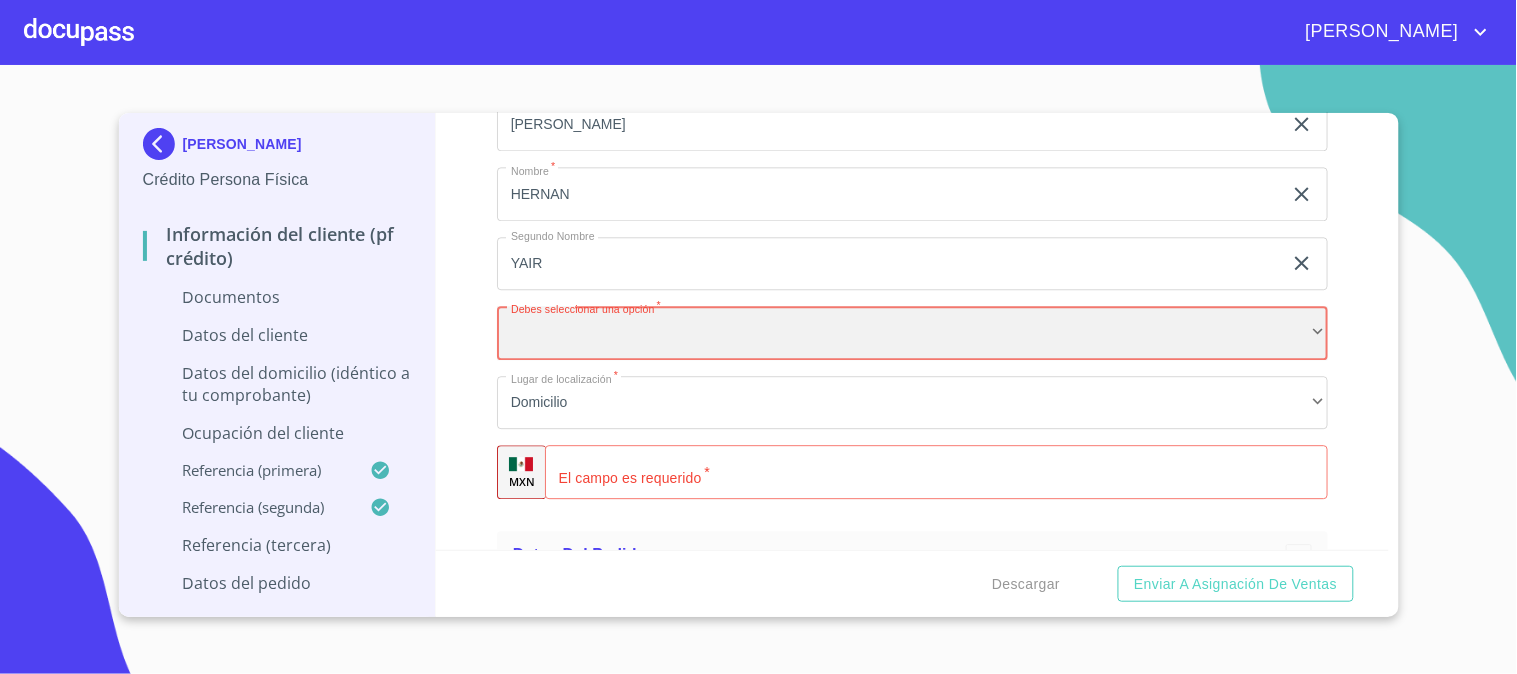 click on "​" at bounding box center [912, 333] 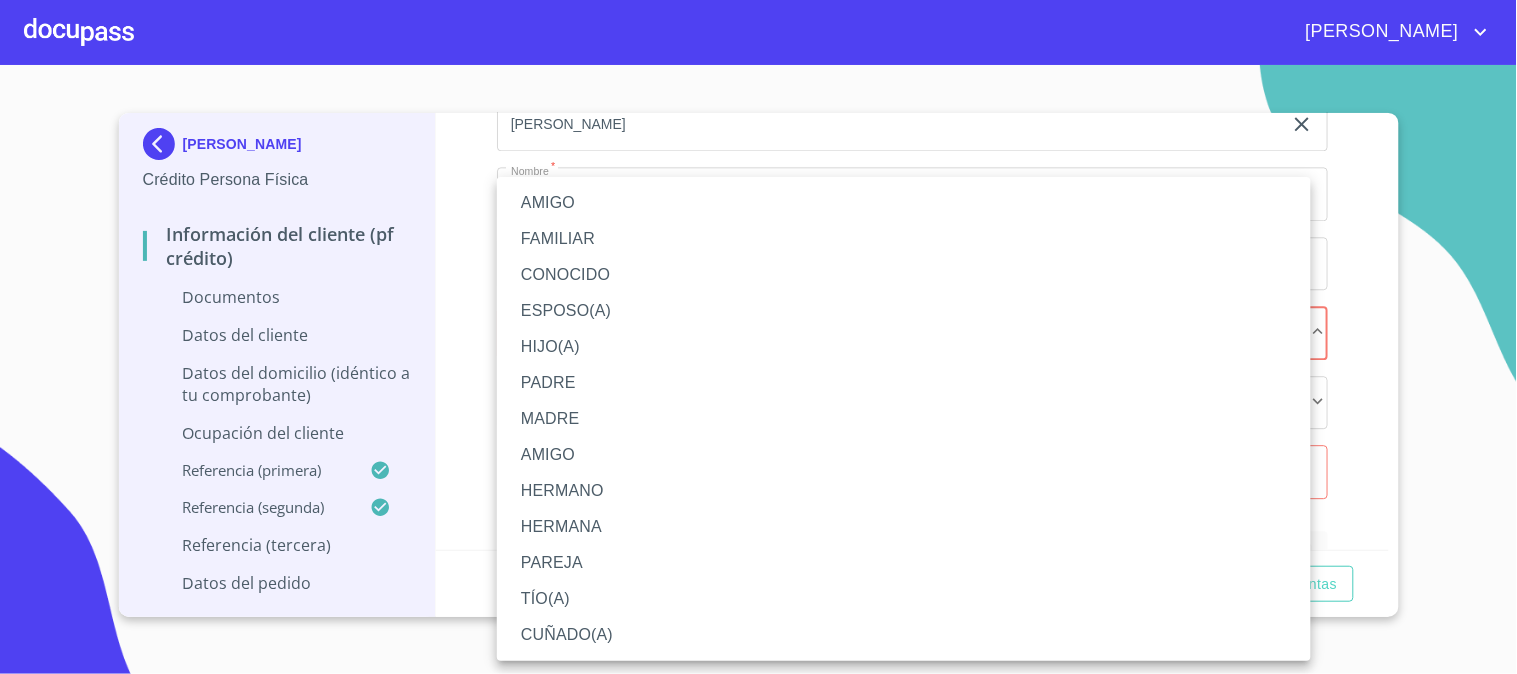 type 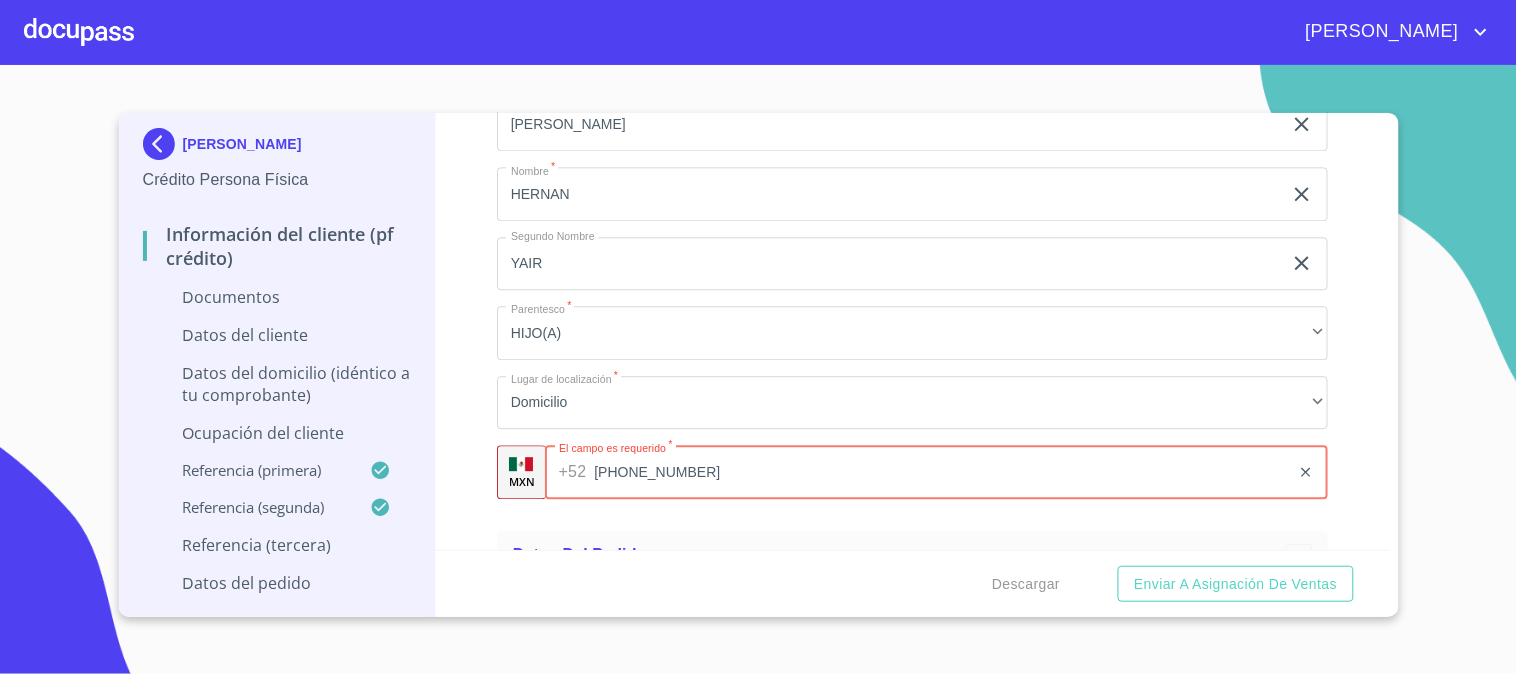 type on "[PHONE_NUMBER]" 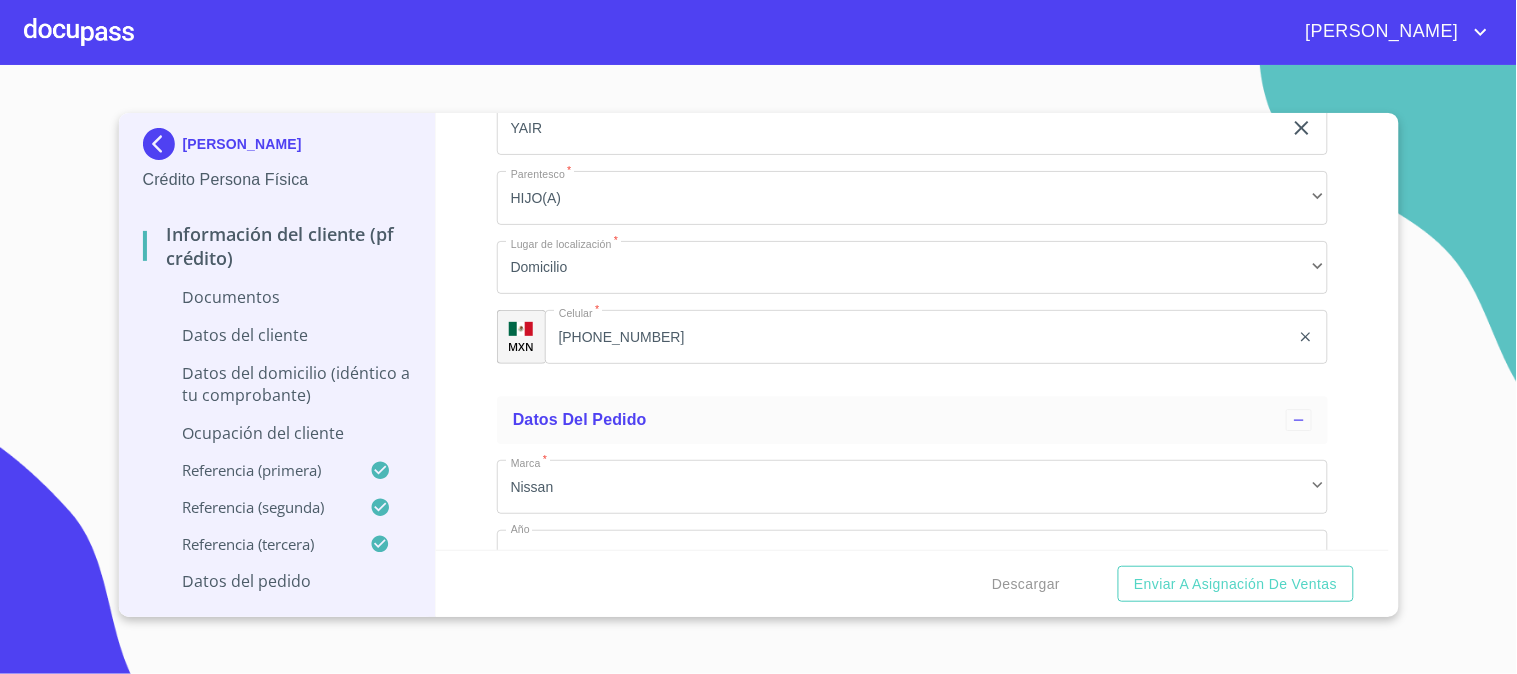 scroll, scrollTop: 7510, scrollLeft: 0, axis: vertical 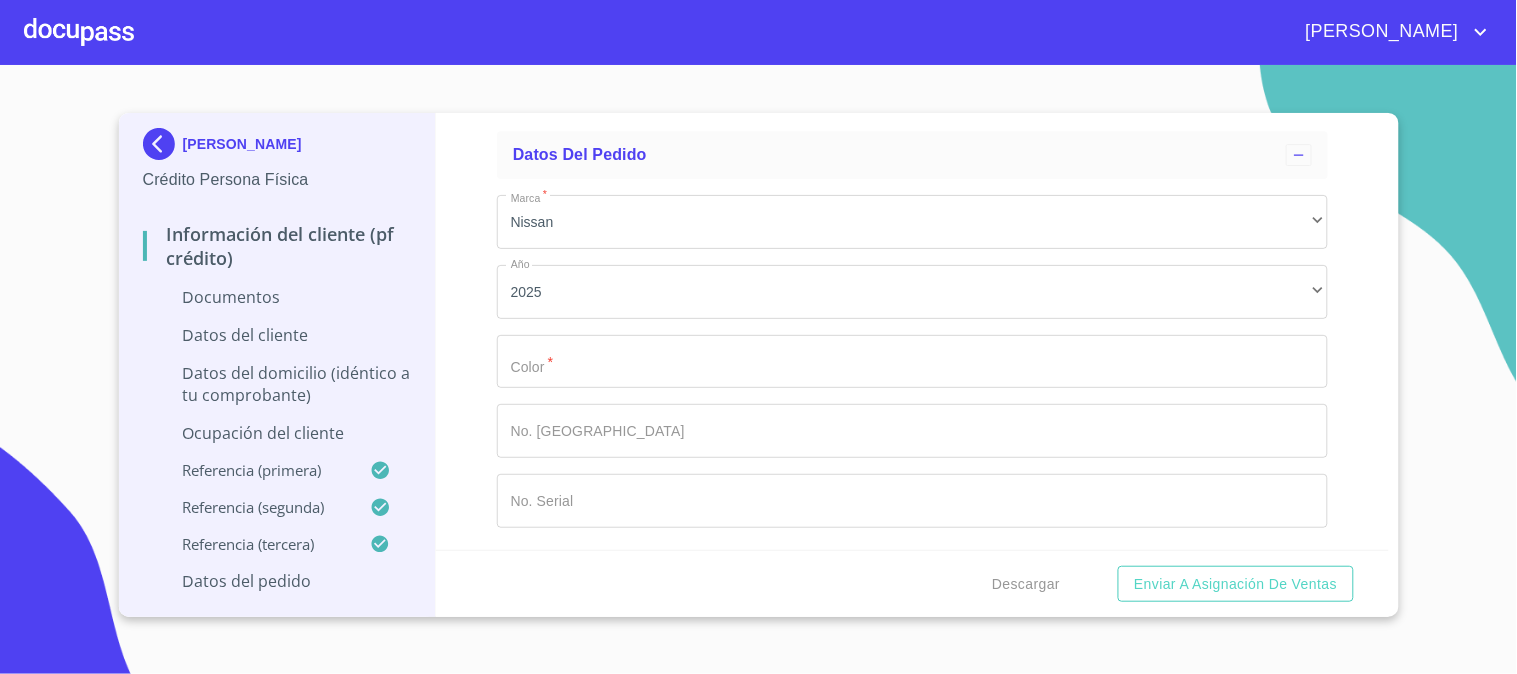 click on "Marca   * Nissan ​ Año 2025 ​ Color   * ​ No. Pedido ​ No. Serial ​" at bounding box center [912, 361] 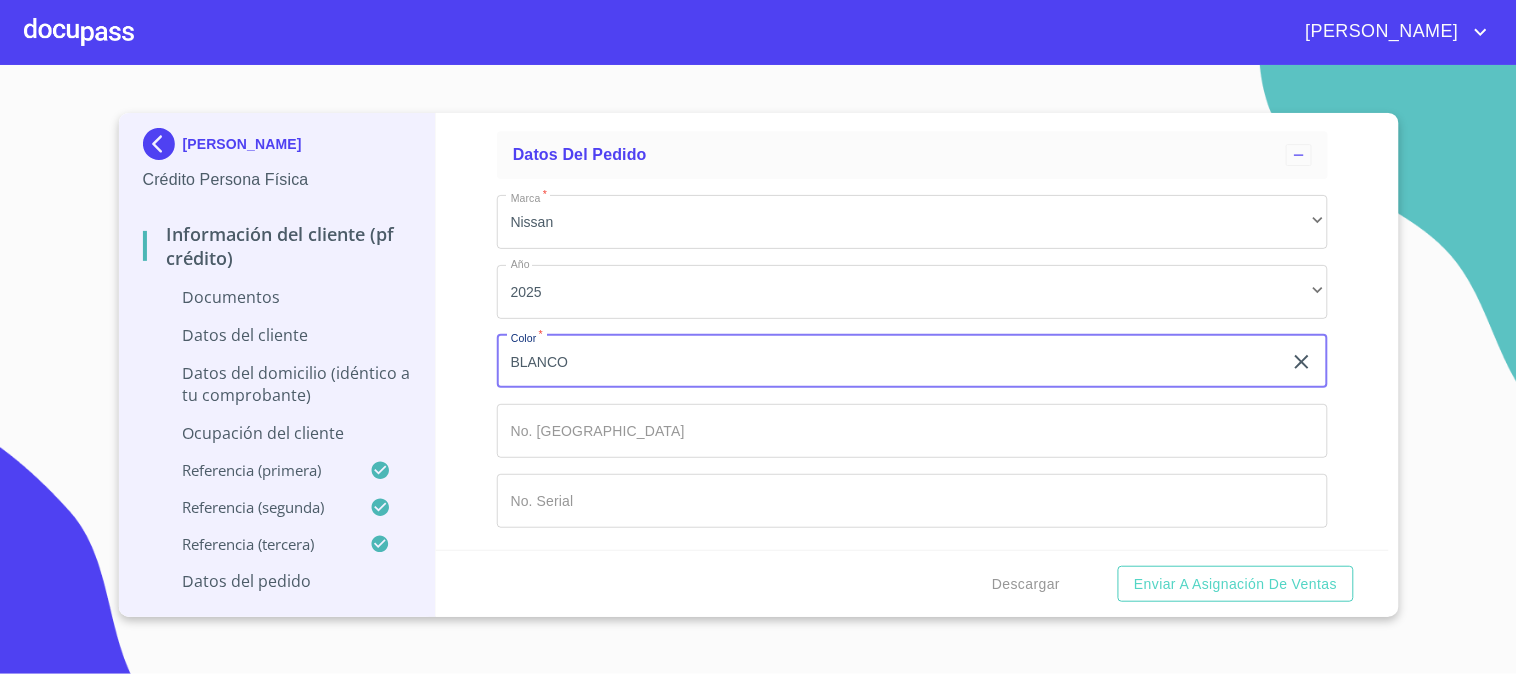 type on "BLANCO" 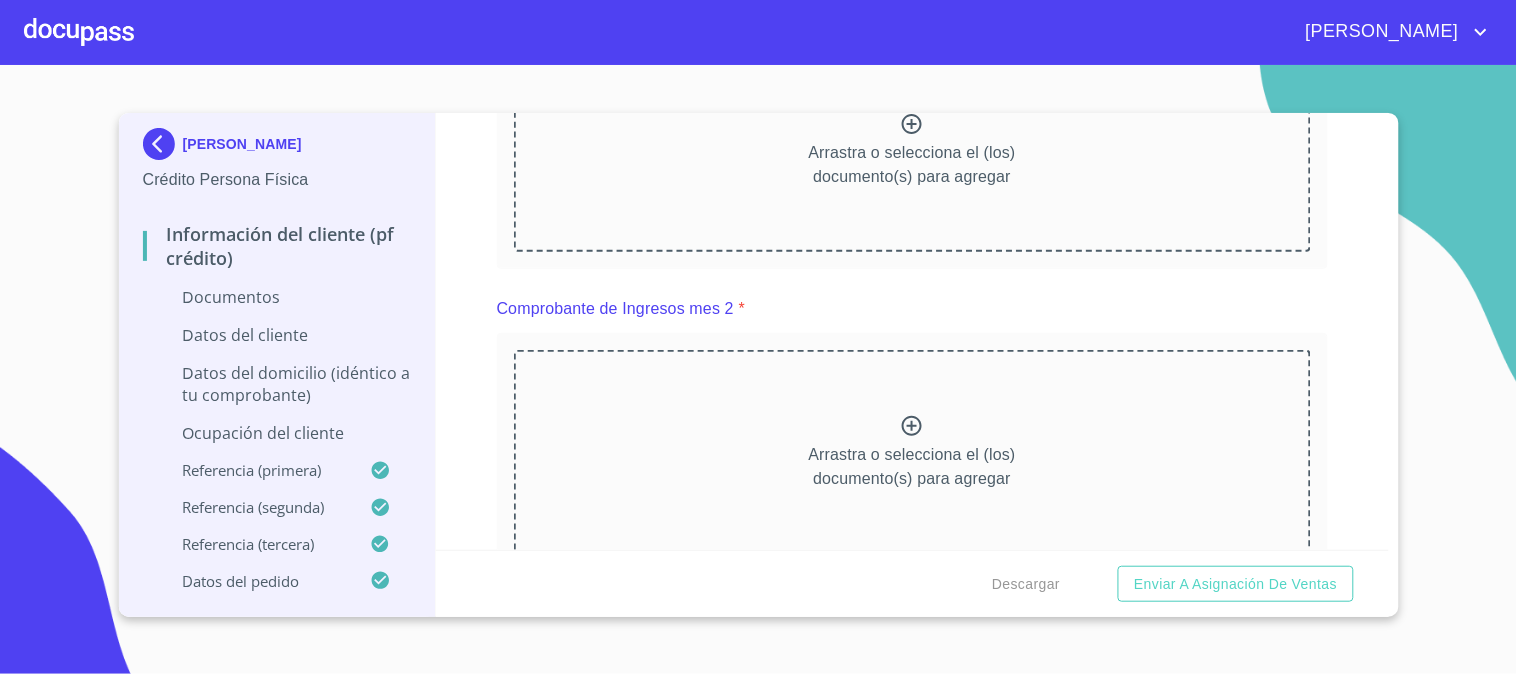 scroll, scrollTop: 853, scrollLeft: 0, axis: vertical 